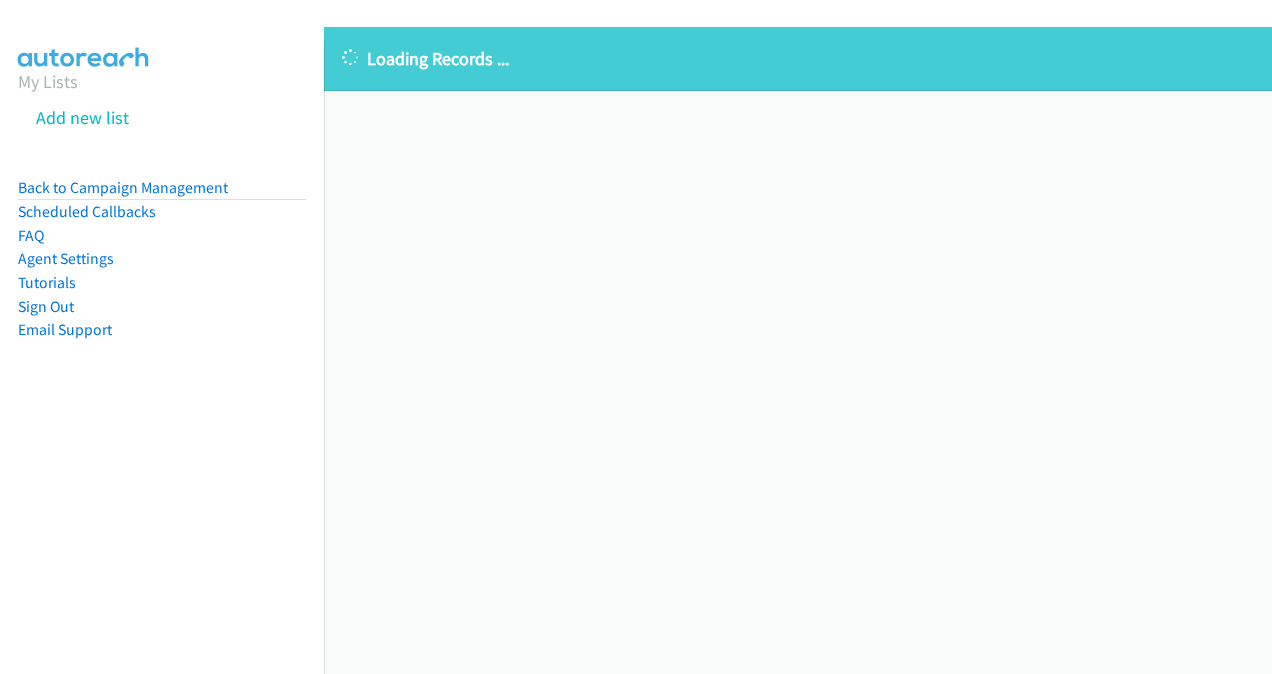 scroll, scrollTop: 0, scrollLeft: 0, axis: both 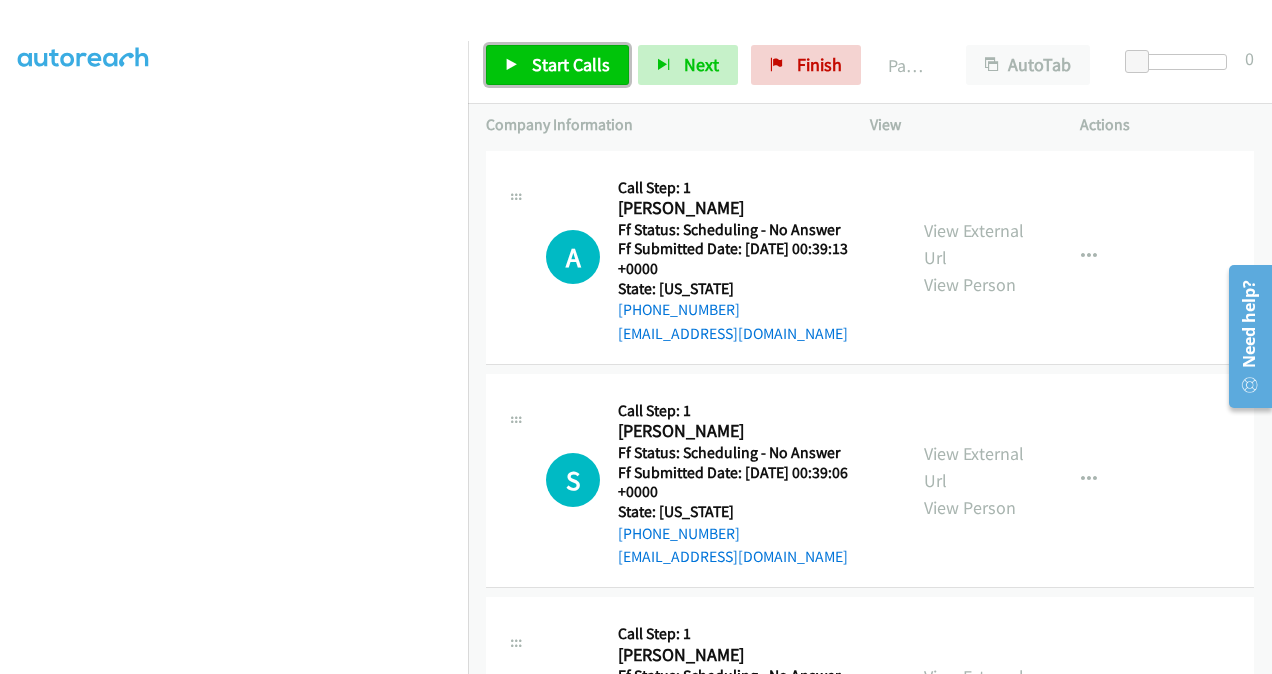 click on "Start Calls" at bounding box center [571, 64] 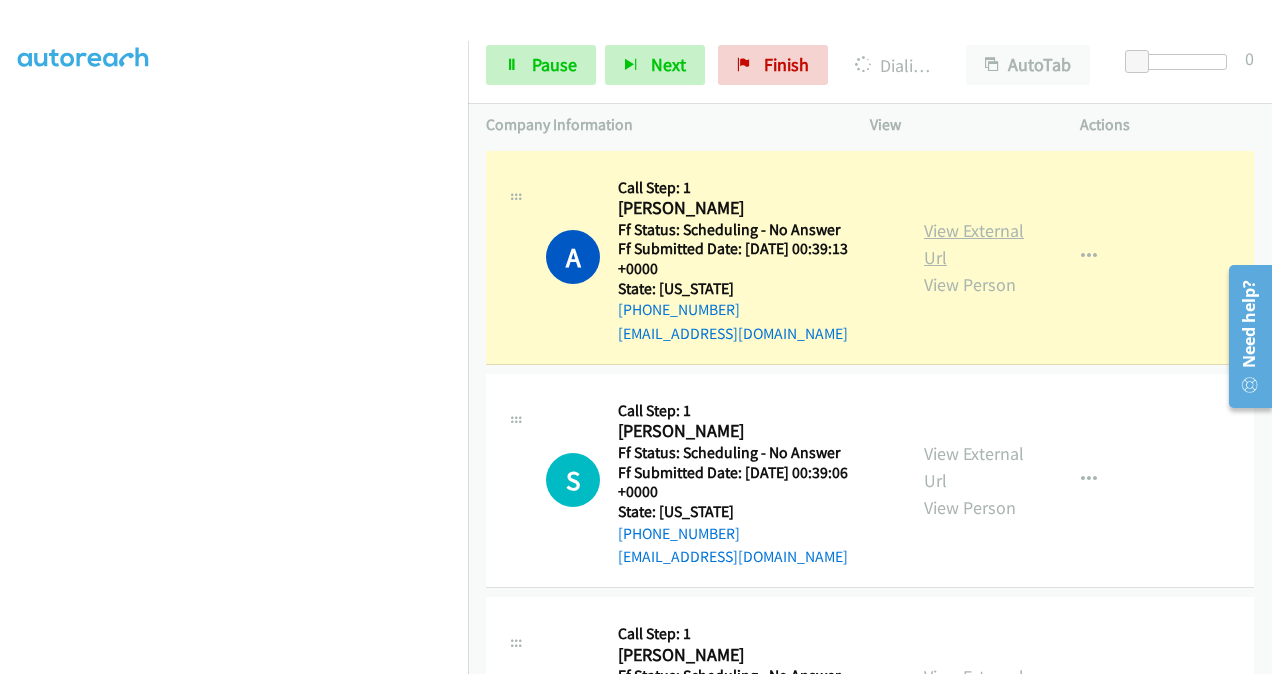 click on "View External Url" at bounding box center [974, 244] 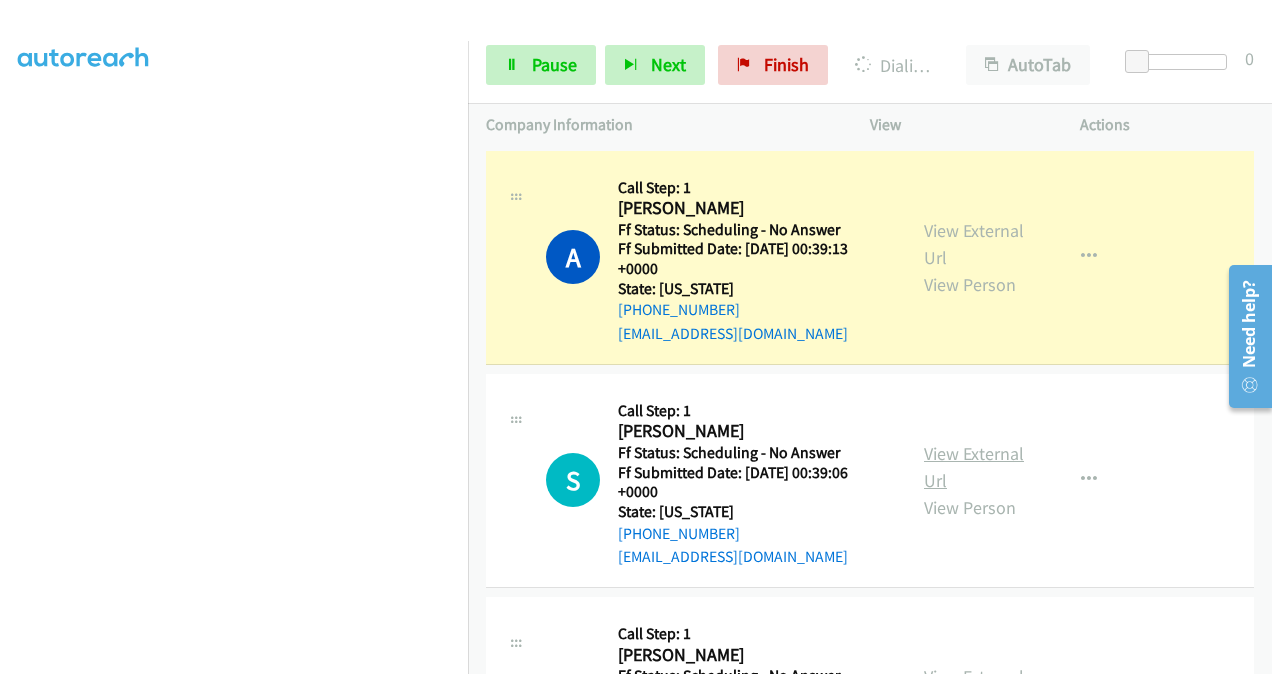 click on "View External Url" at bounding box center (974, 467) 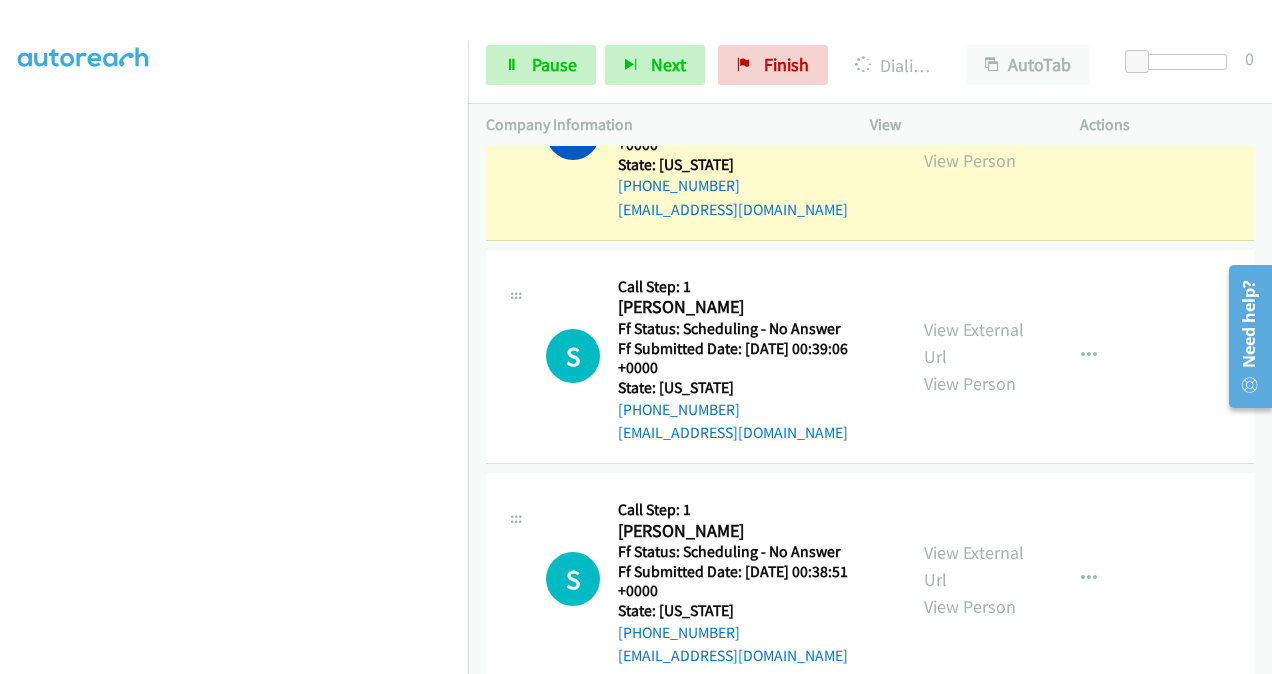 scroll, scrollTop: 300, scrollLeft: 0, axis: vertical 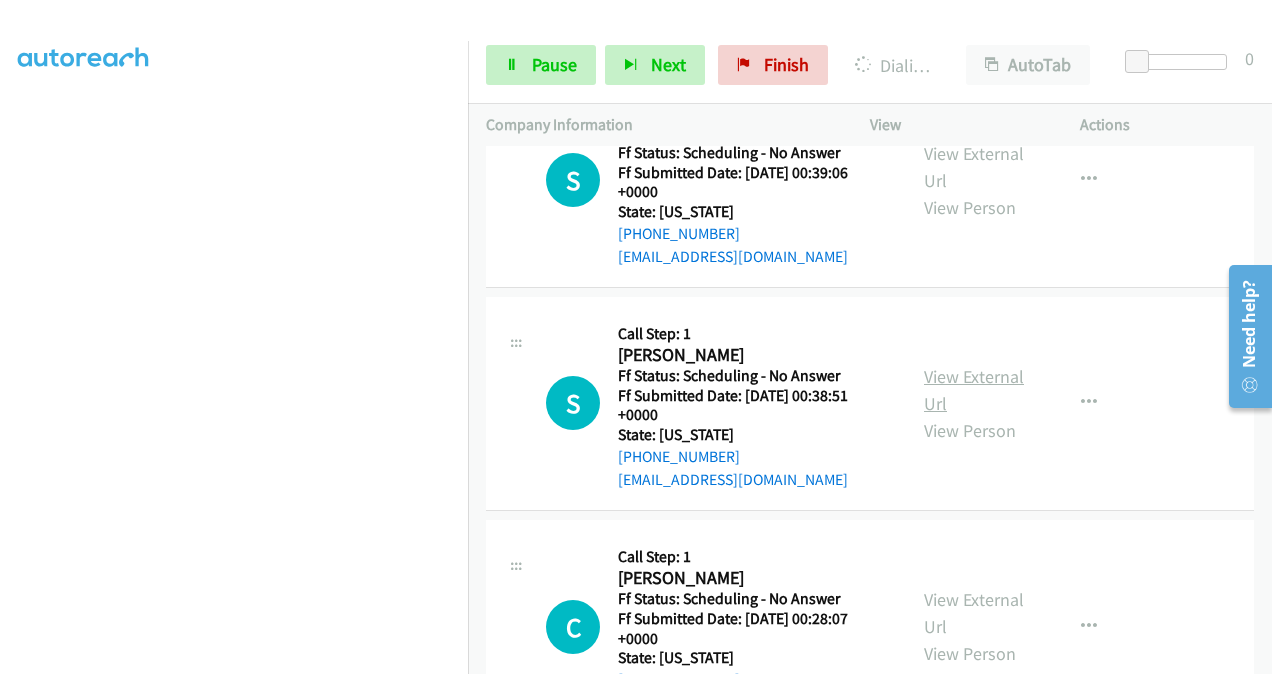 click on "View External Url" at bounding box center (974, 390) 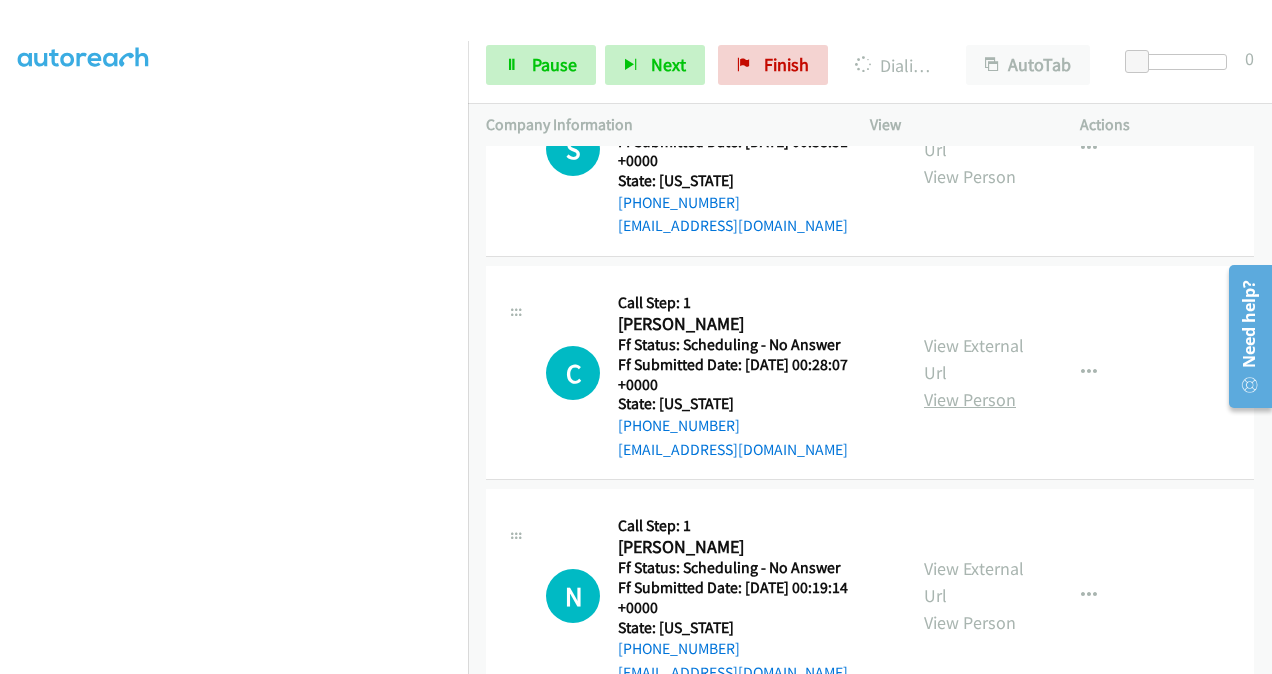 scroll, scrollTop: 600, scrollLeft: 0, axis: vertical 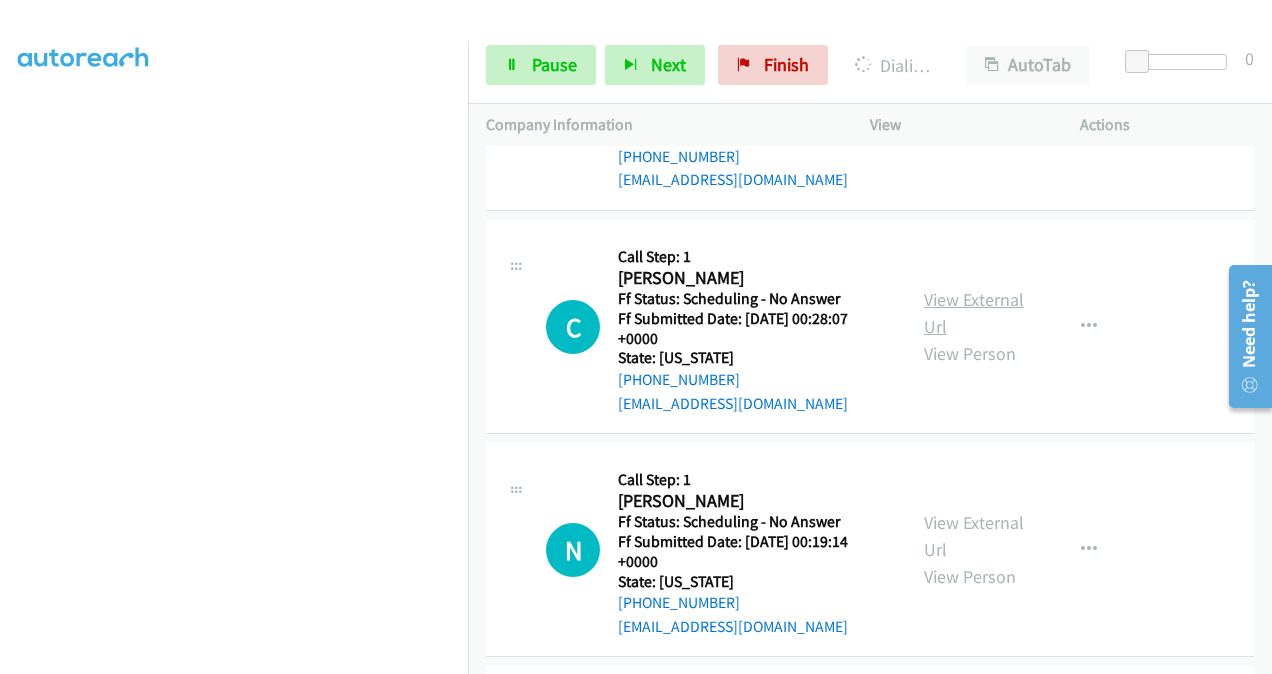 click on "View External Url" at bounding box center [974, 313] 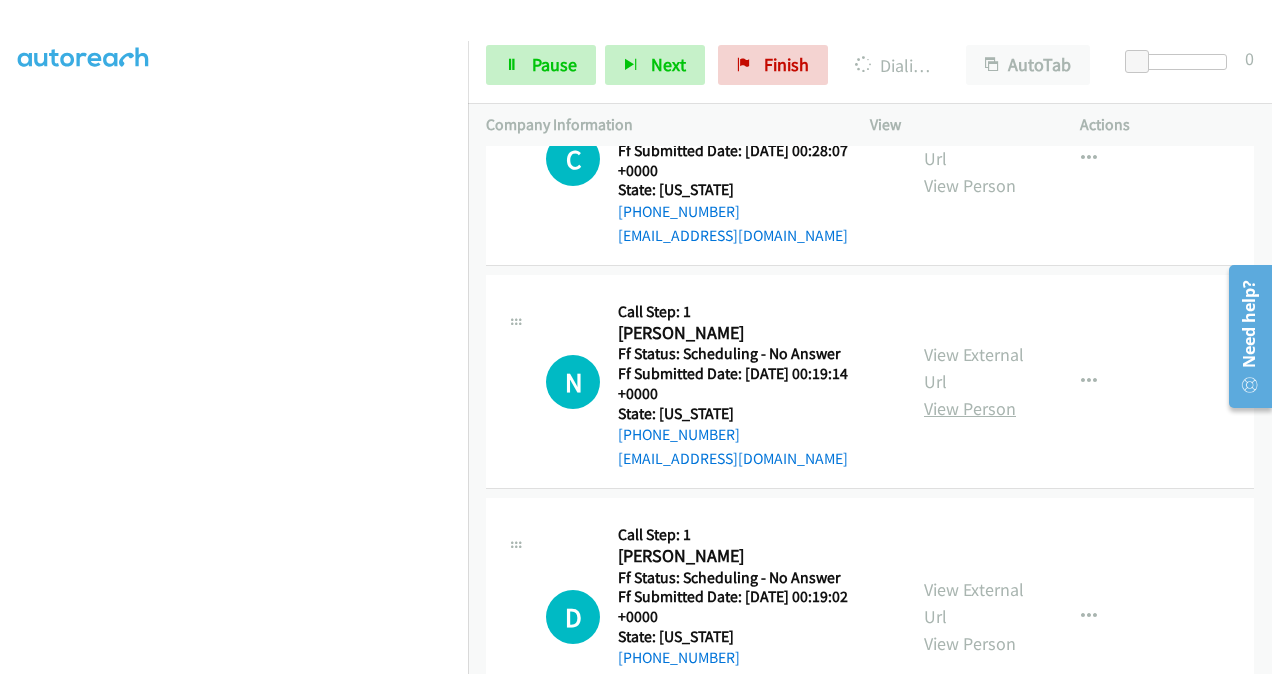 scroll, scrollTop: 800, scrollLeft: 0, axis: vertical 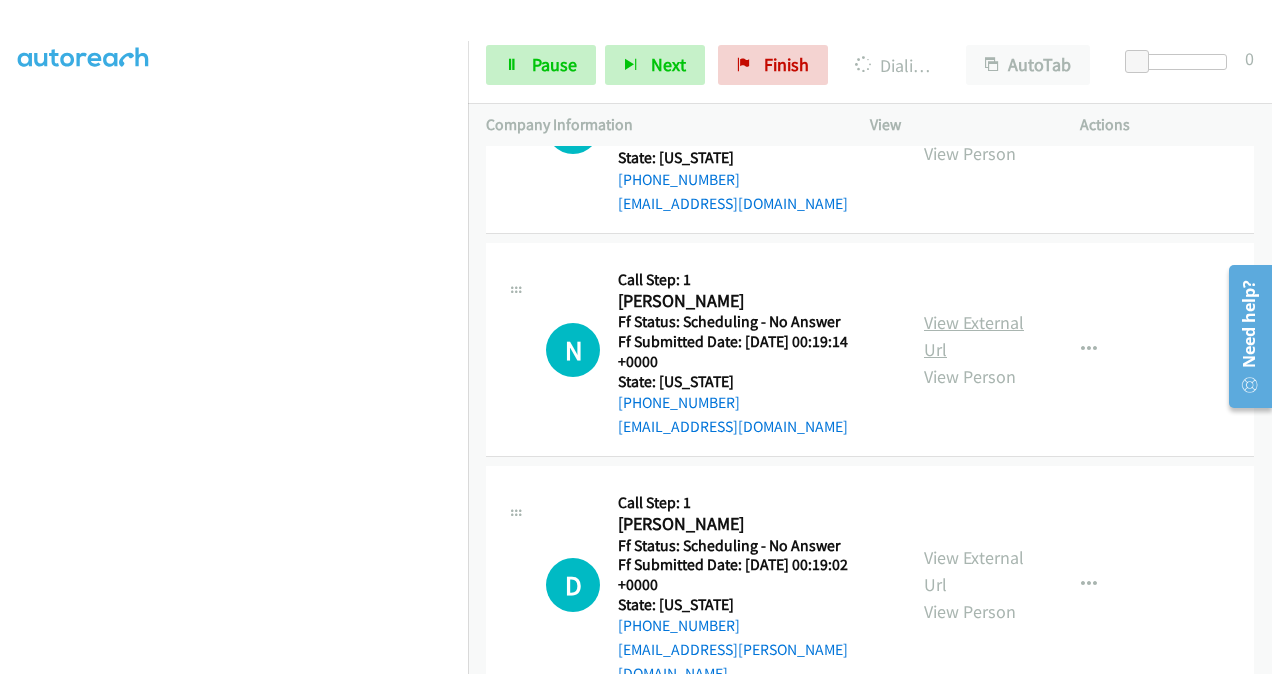 click on "View External Url" at bounding box center [974, 336] 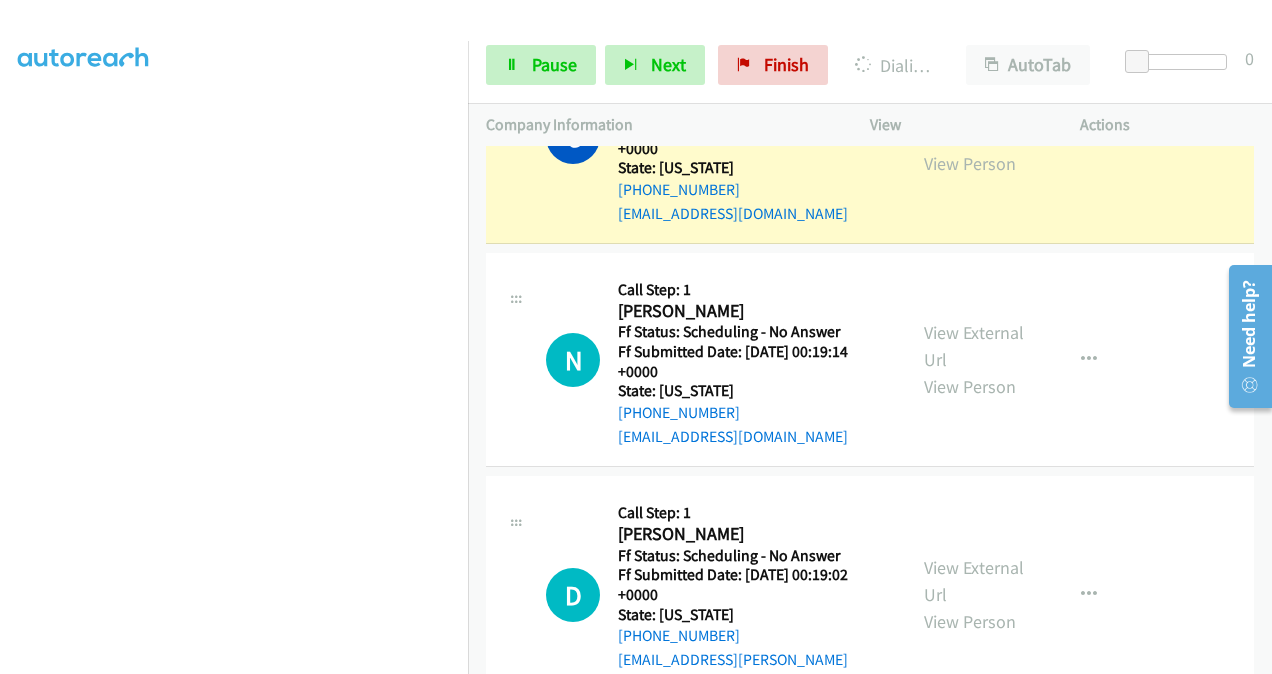 scroll, scrollTop: 1000, scrollLeft: 0, axis: vertical 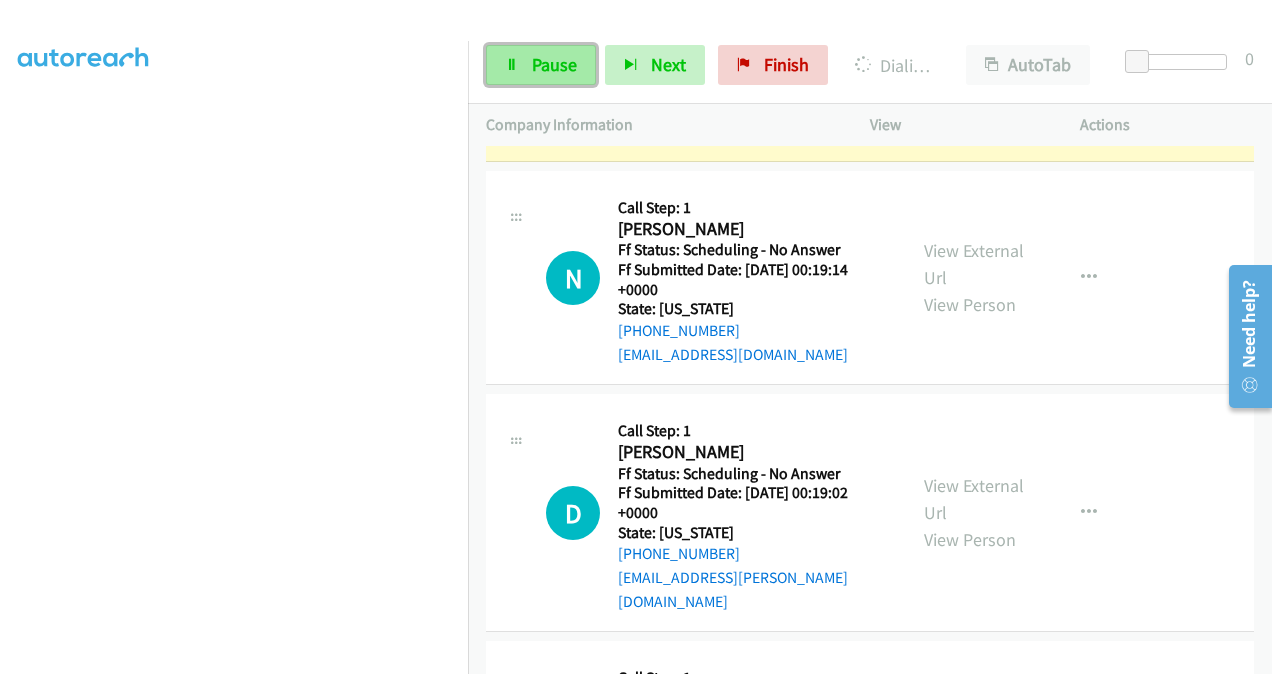drag, startPoint x: 543, startPoint y: 59, endPoint x: 578, endPoint y: 69, distance: 36.40055 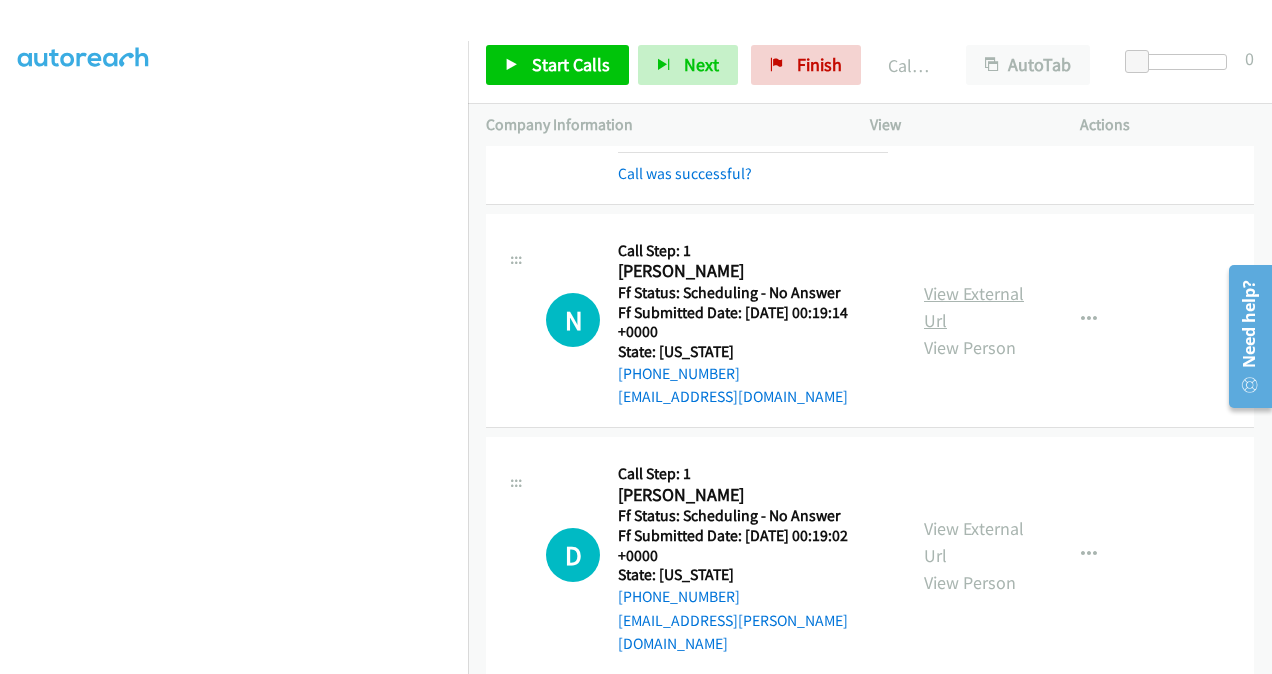 scroll, scrollTop: 1200, scrollLeft: 0, axis: vertical 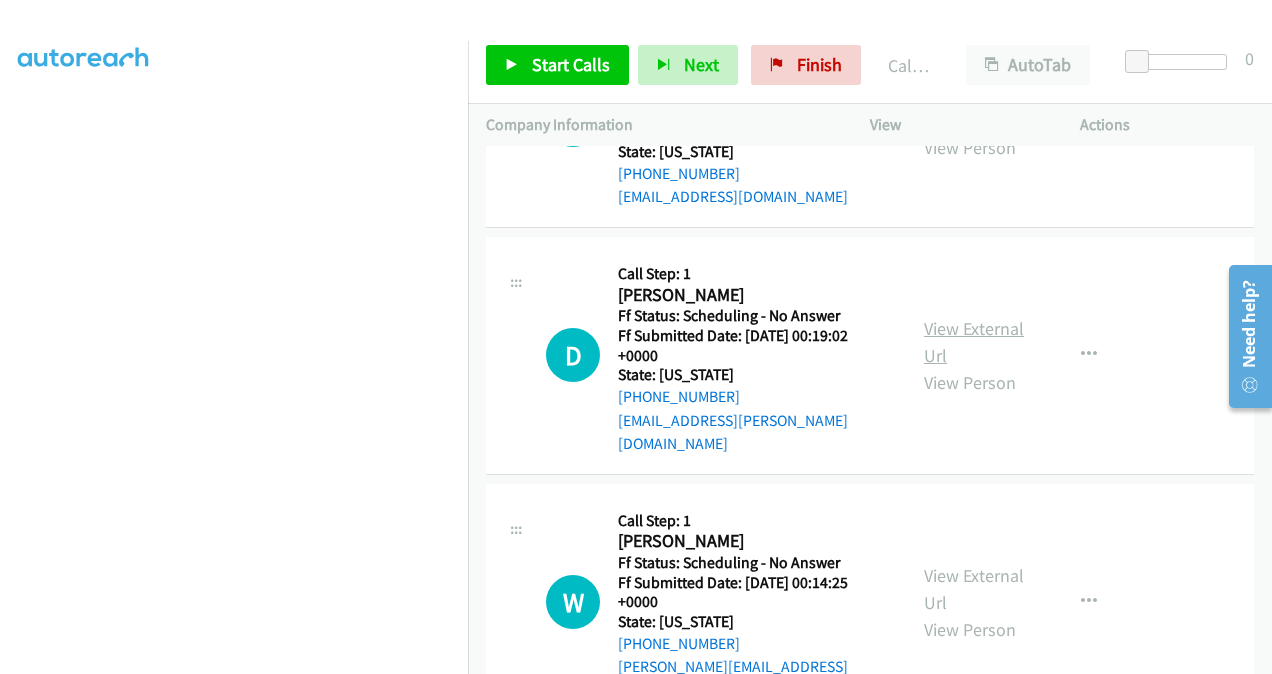 click on "View External Url" at bounding box center [974, 342] 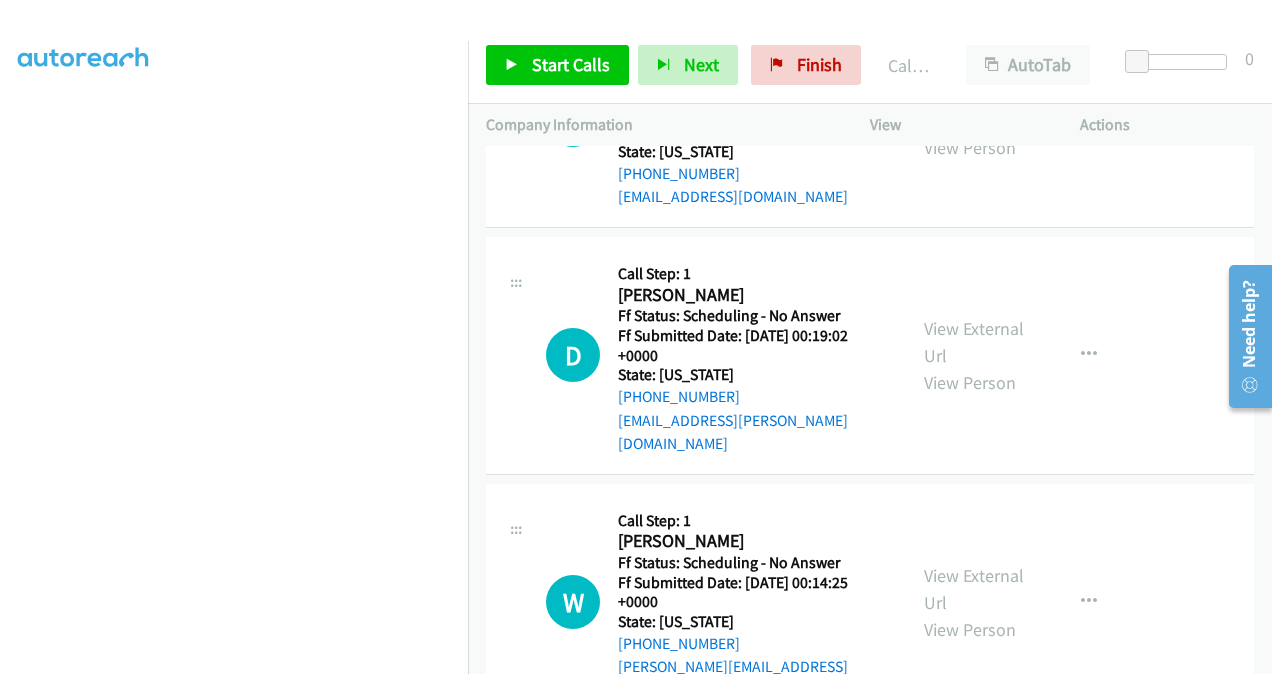 scroll, scrollTop: 1400, scrollLeft: 0, axis: vertical 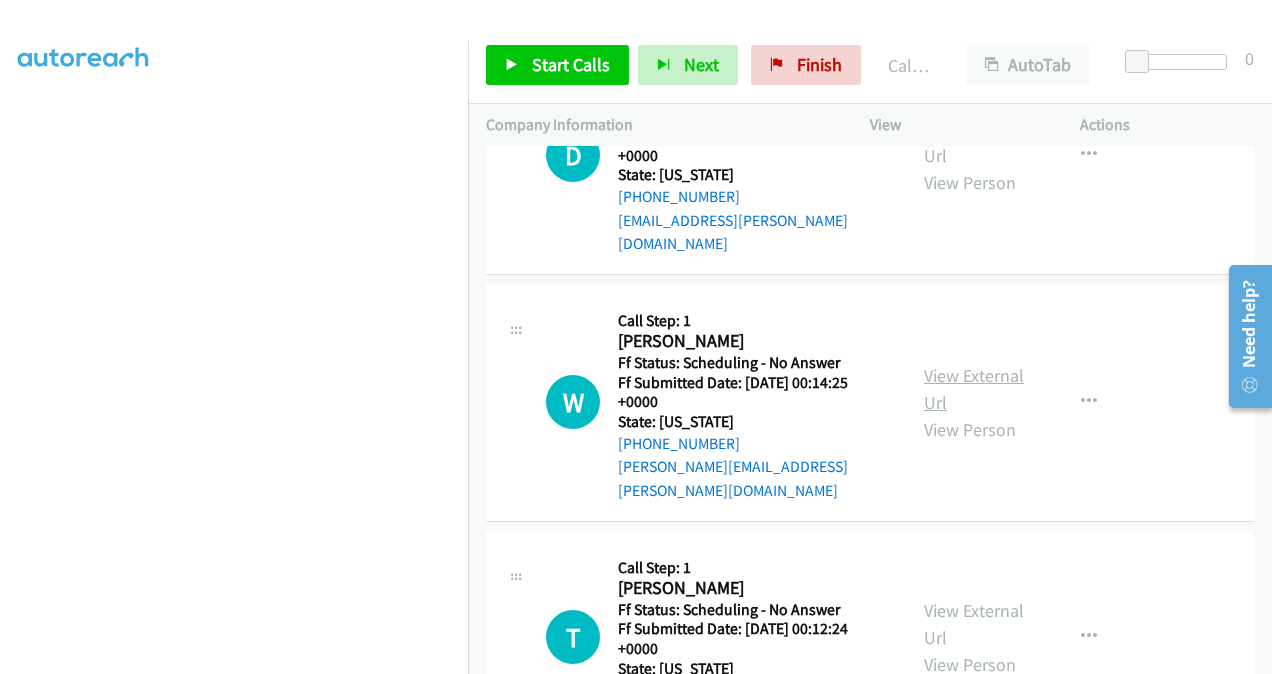 click on "View External Url" at bounding box center (974, 389) 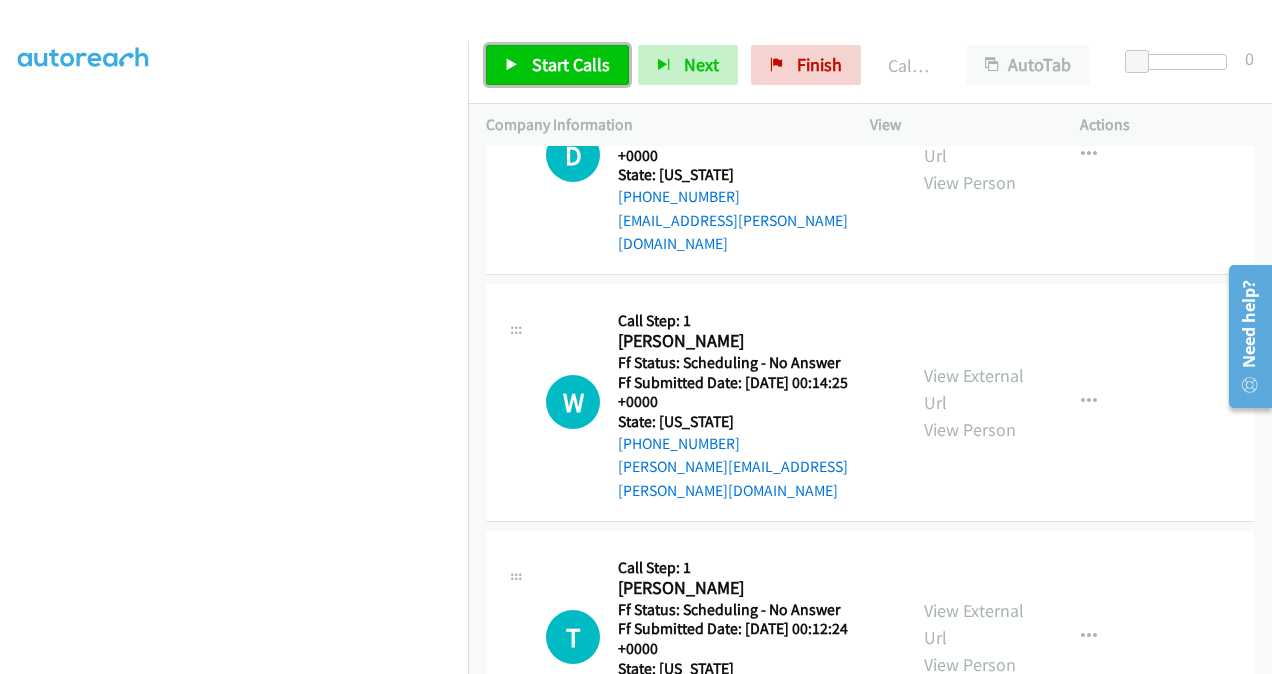 click on "Start Calls" at bounding box center [571, 64] 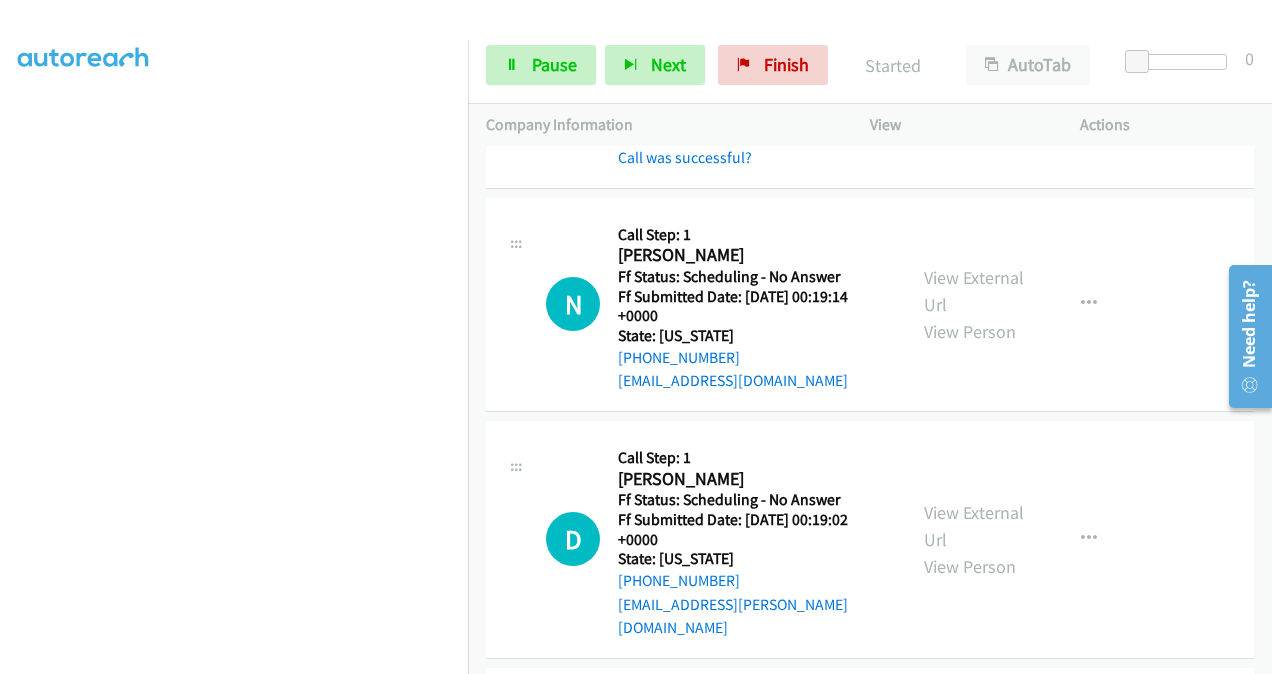 scroll, scrollTop: 1000, scrollLeft: 0, axis: vertical 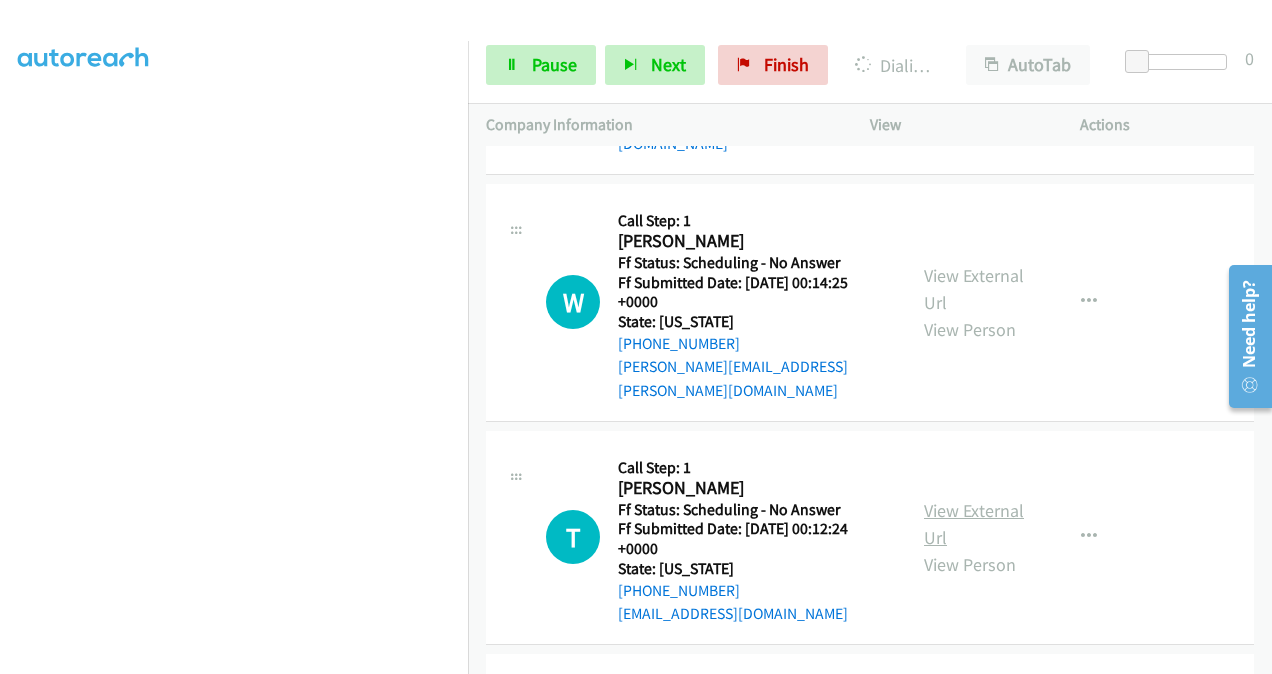 click on "View External Url" at bounding box center [974, 524] 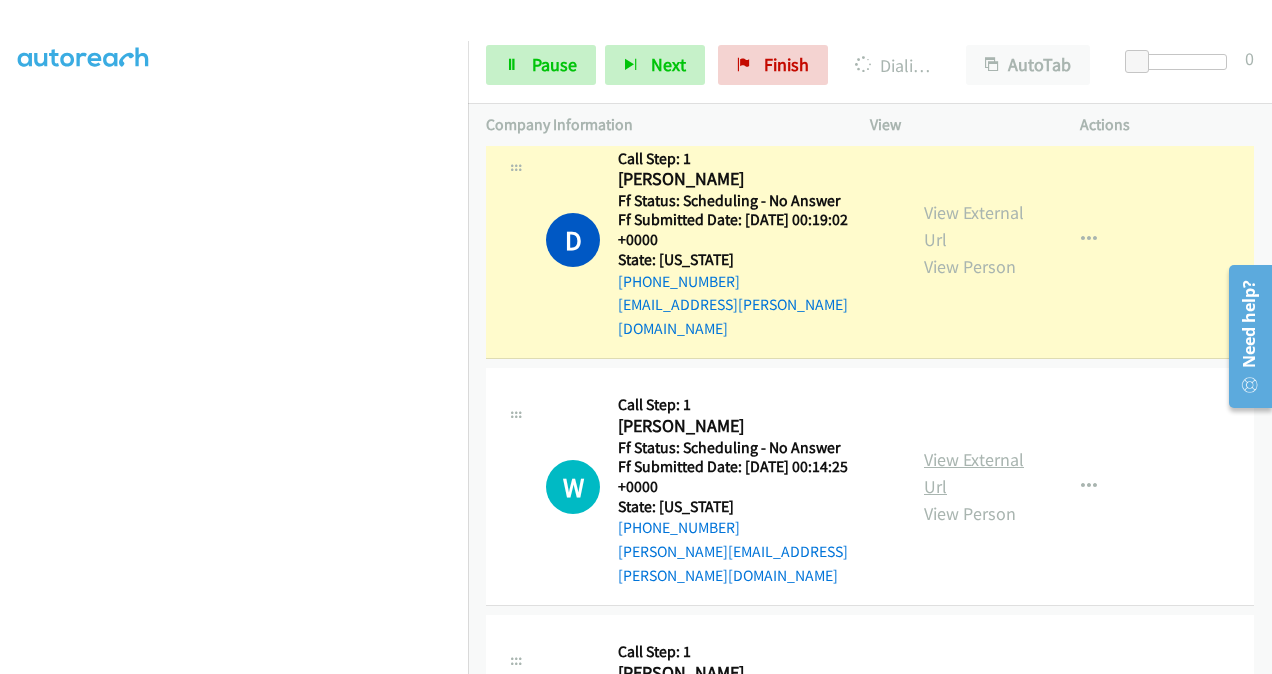 scroll, scrollTop: 1342, scrollLeft: 0, axis: vertical 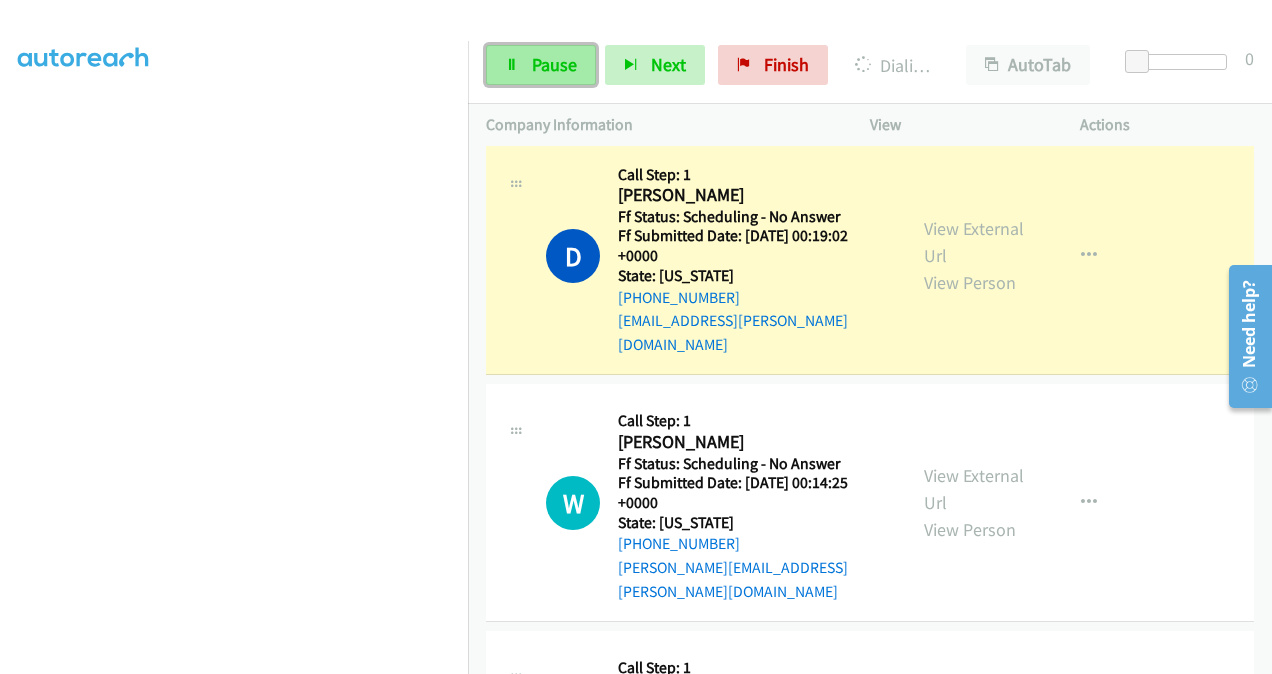 click on "Pause" at bounding box center [554, 64] 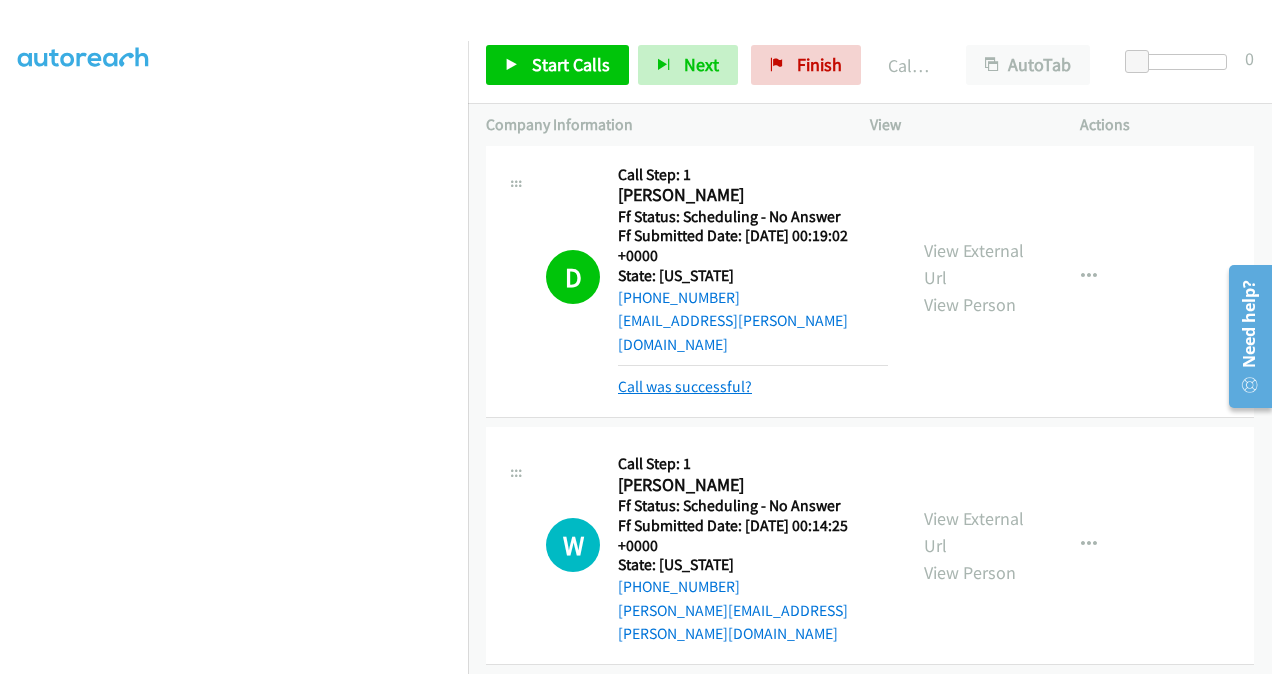 click on "Call was successful?" at bounding box center [685, 386] 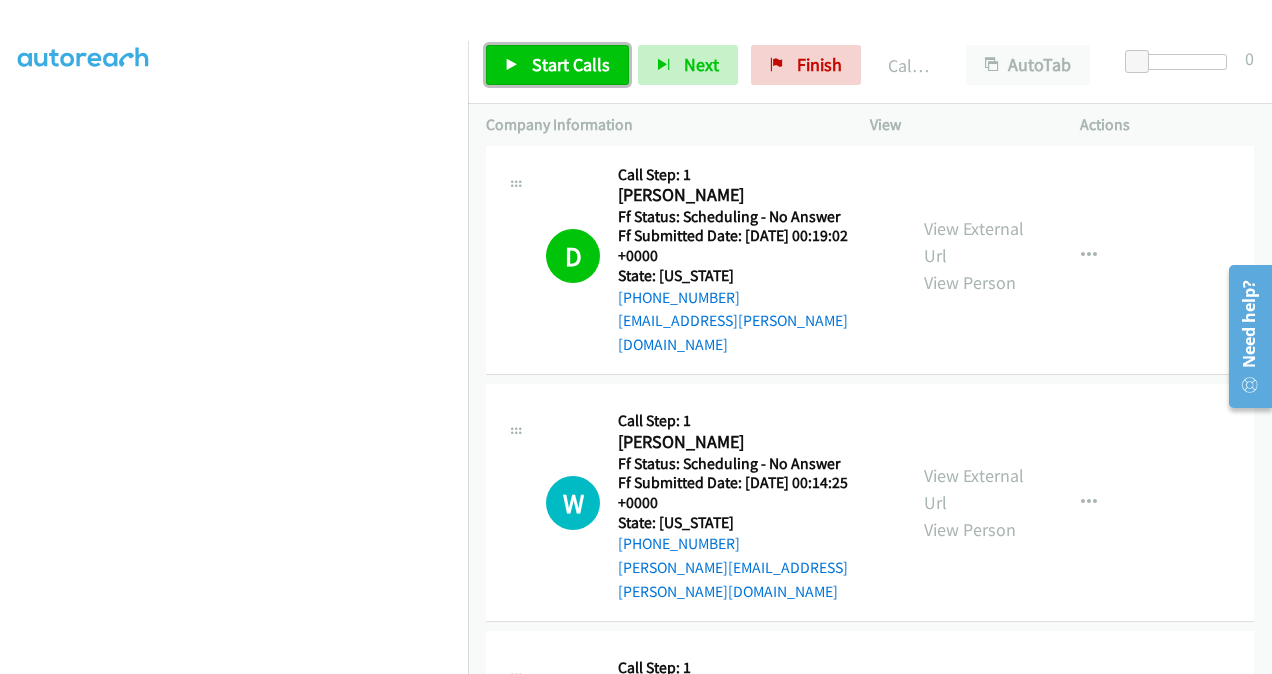 click on "Start Calls" at bounding box center [571, 64] 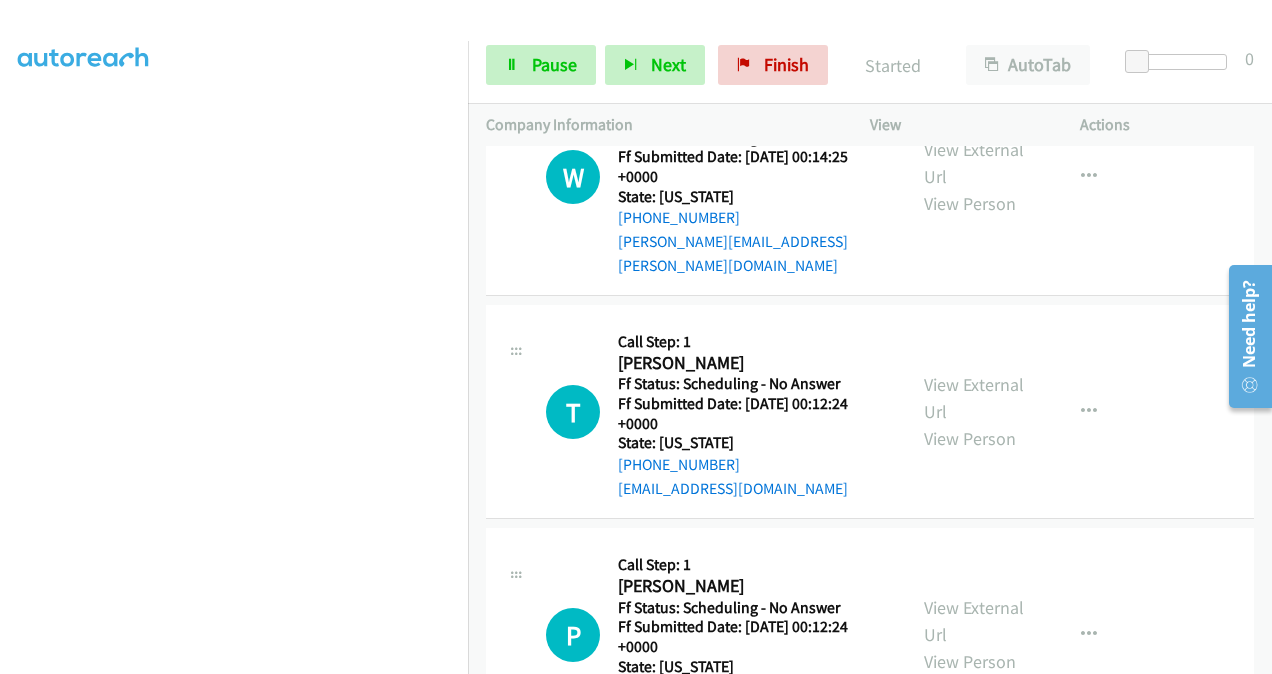 scroll, scrollTop: 1742, scrollLeft: 0, axis: vertical 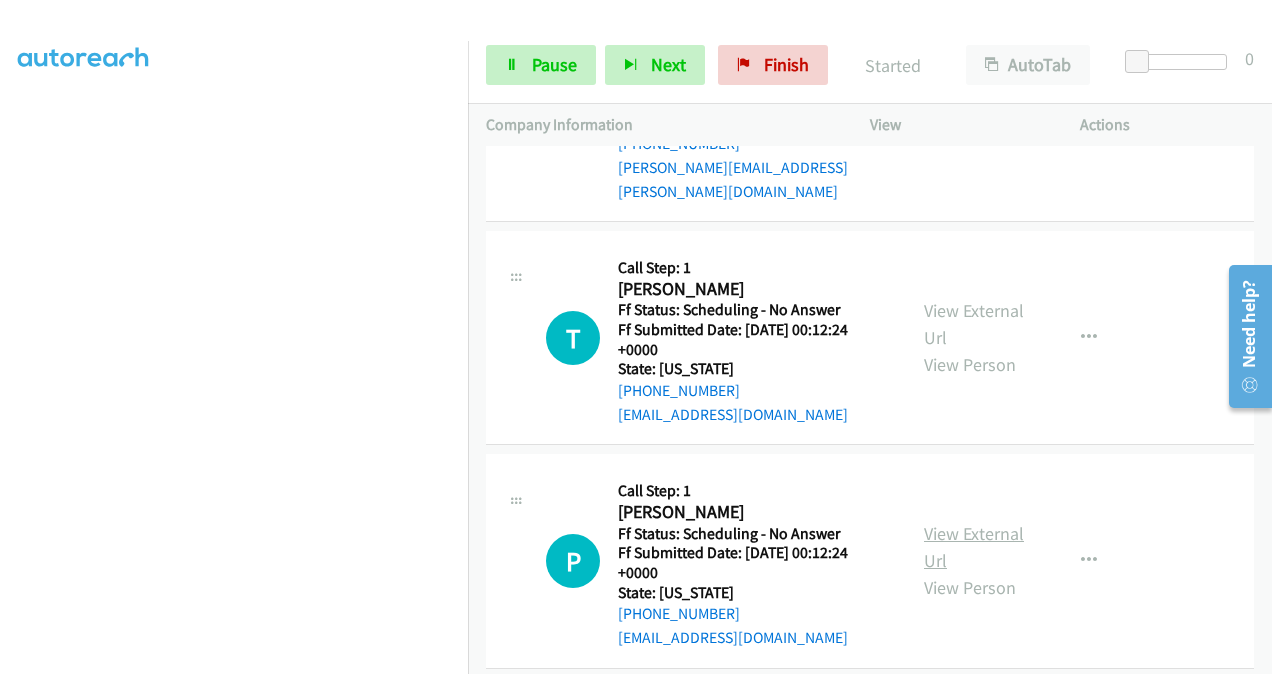 click on "View External Url" at bounding box center (974, 547) 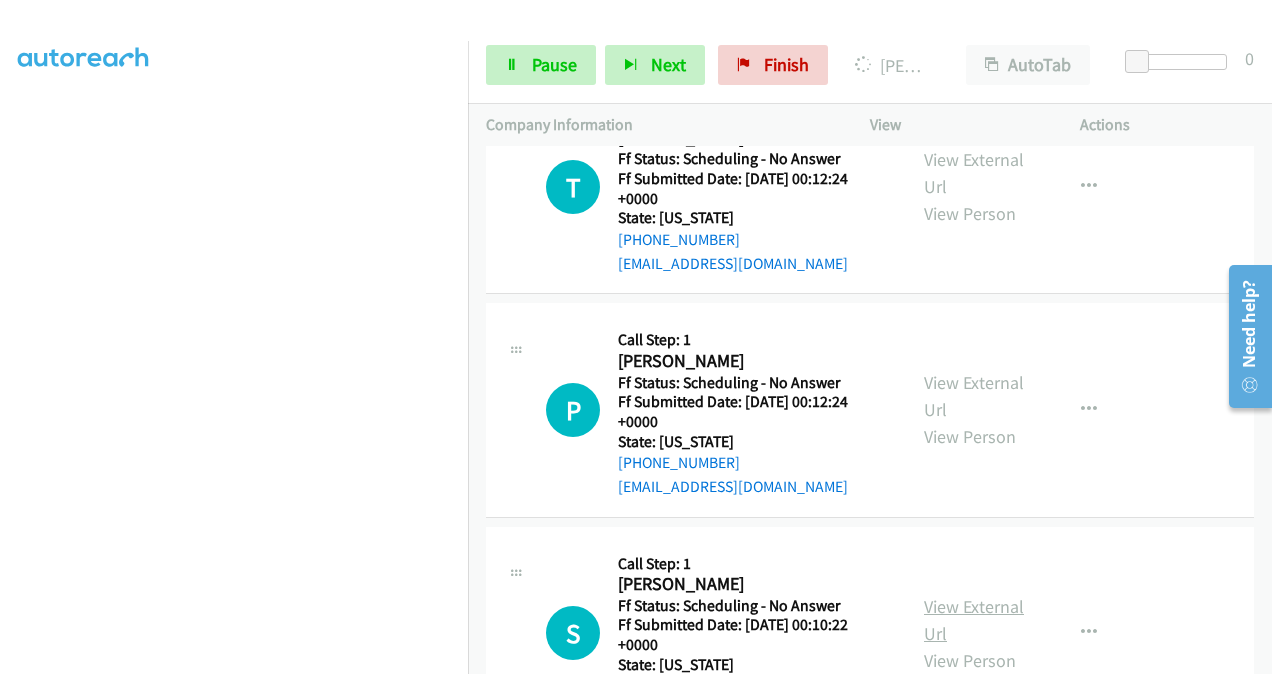 scroll, scrollTop: 2042, scrollLeft: 0, axis: vertical 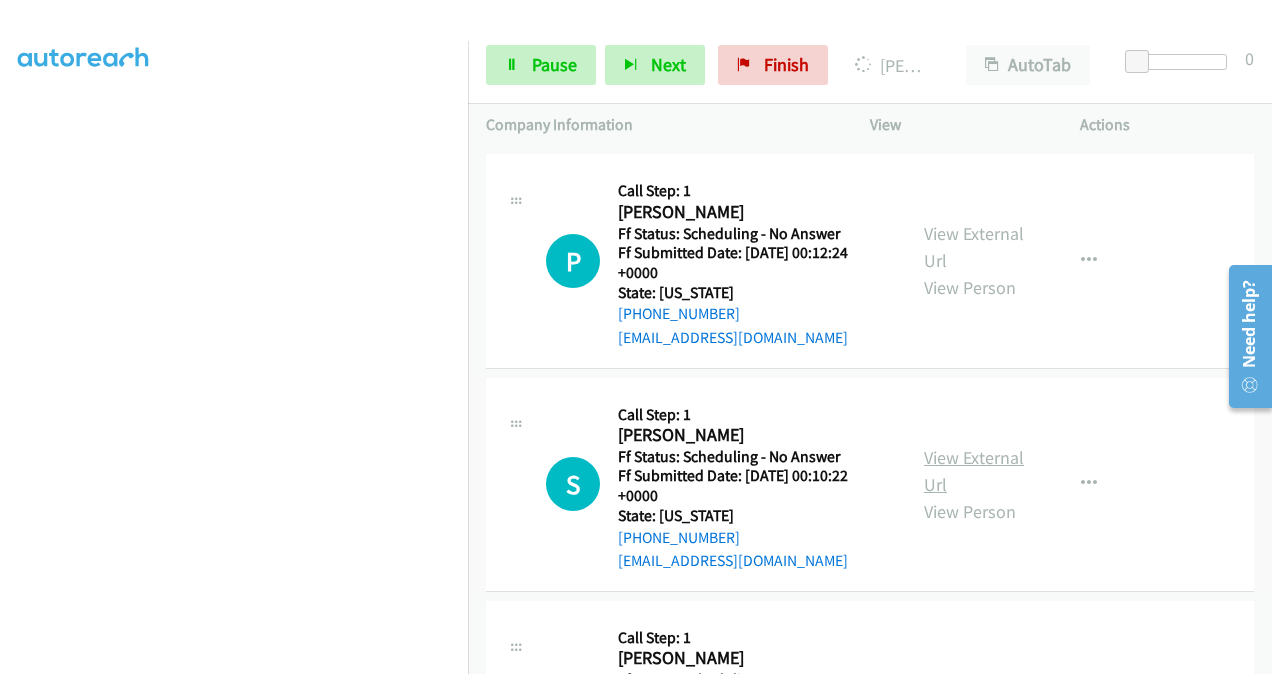 click on "View External Url" at bounding box center [974, 471] 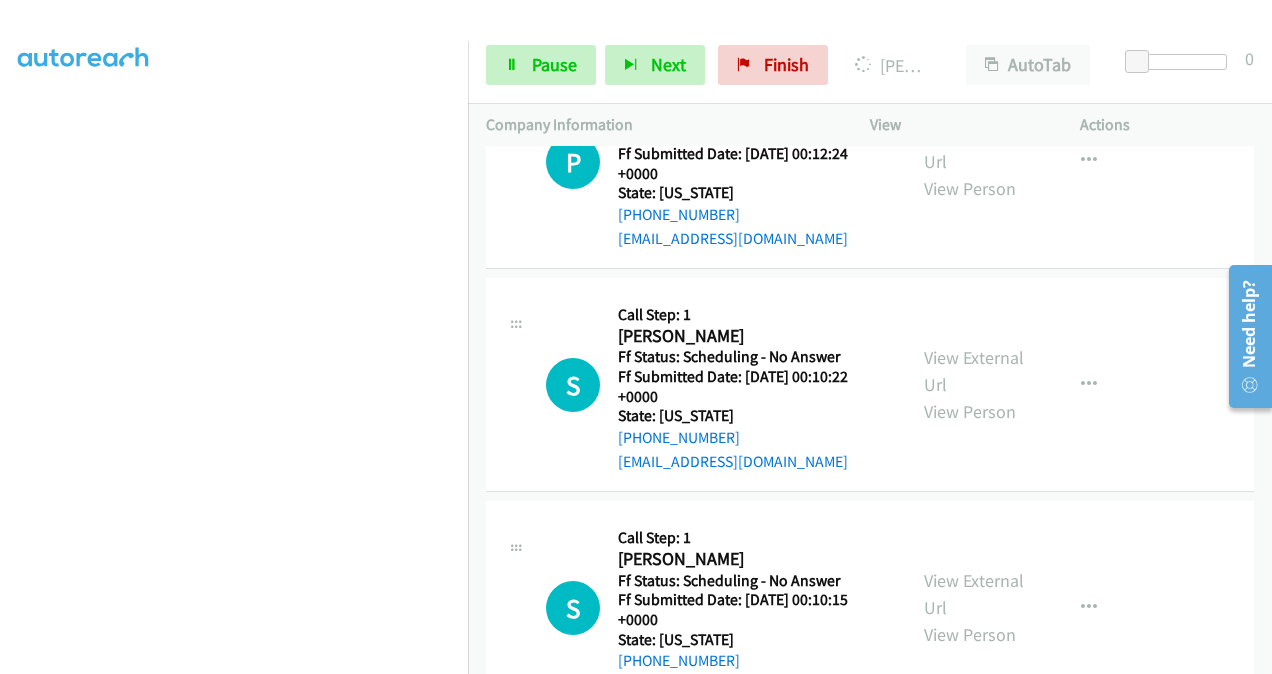 scroll, scrollTop: 2384, scrollLeft: 0, axis: vertical 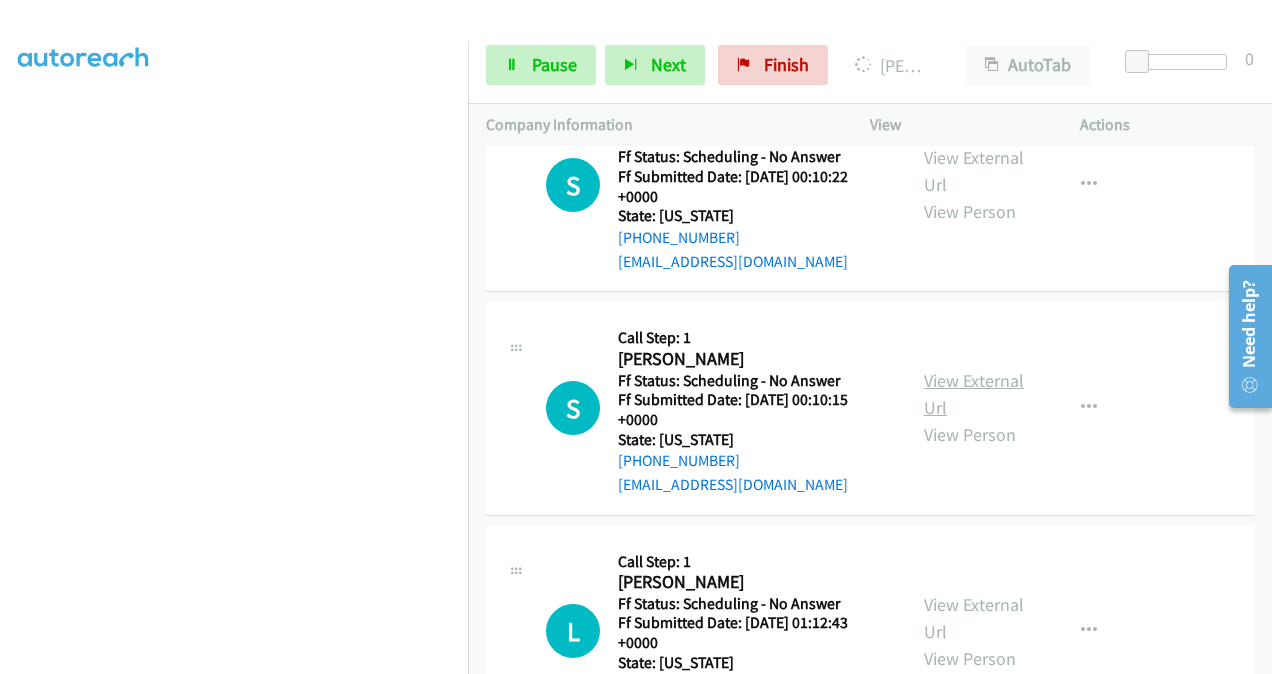 click on "View External Url" at bounding box center [974, 394] 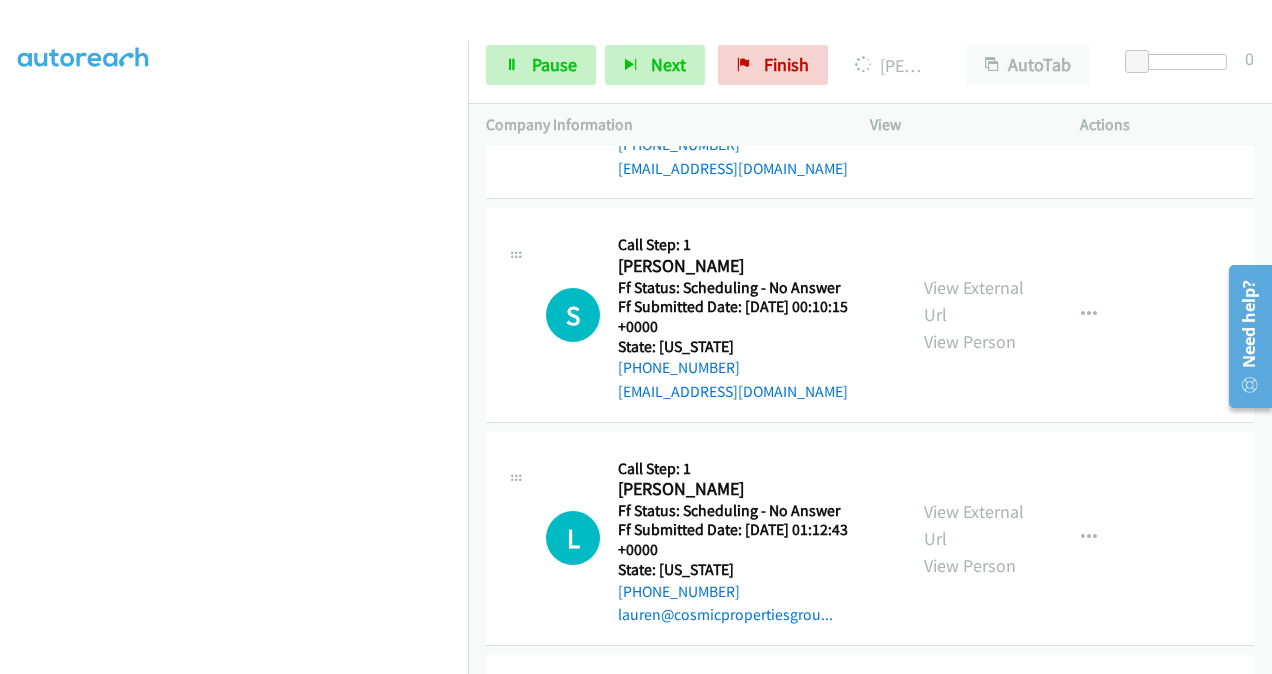 scroll, scrollTop: 2584, scrollLeft: 0, axis: vertical 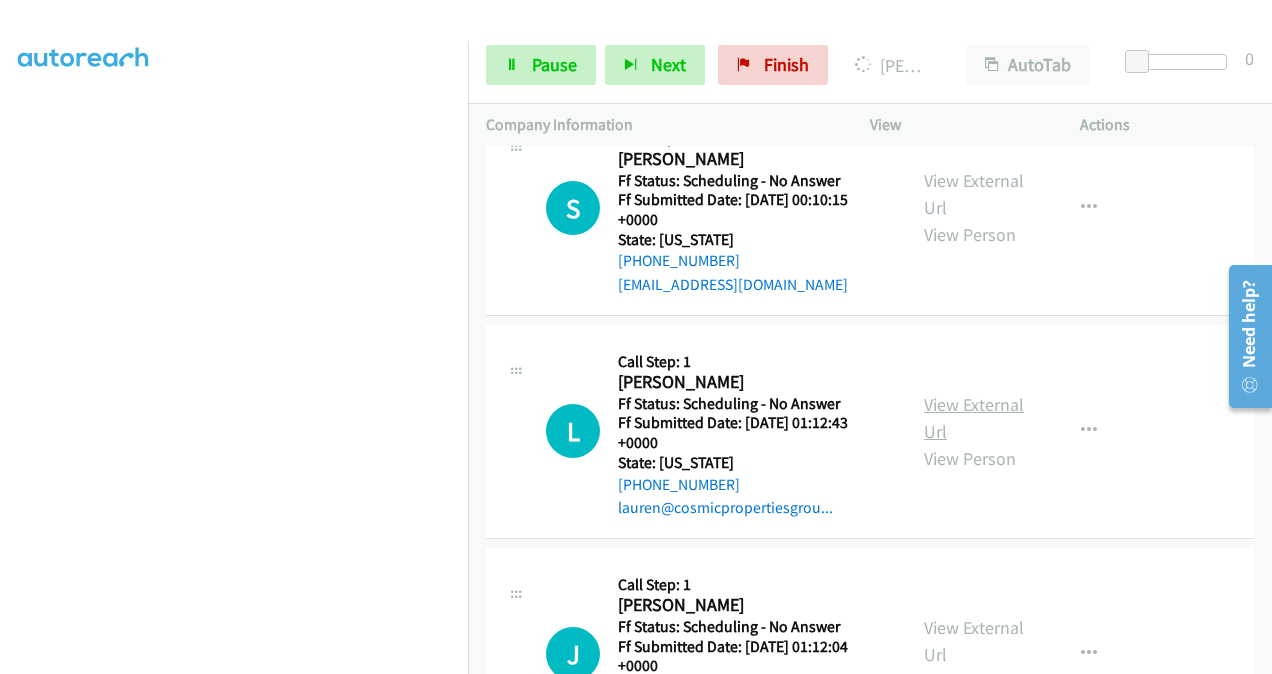 click on "View External Url" at bounding box center (974, 418) 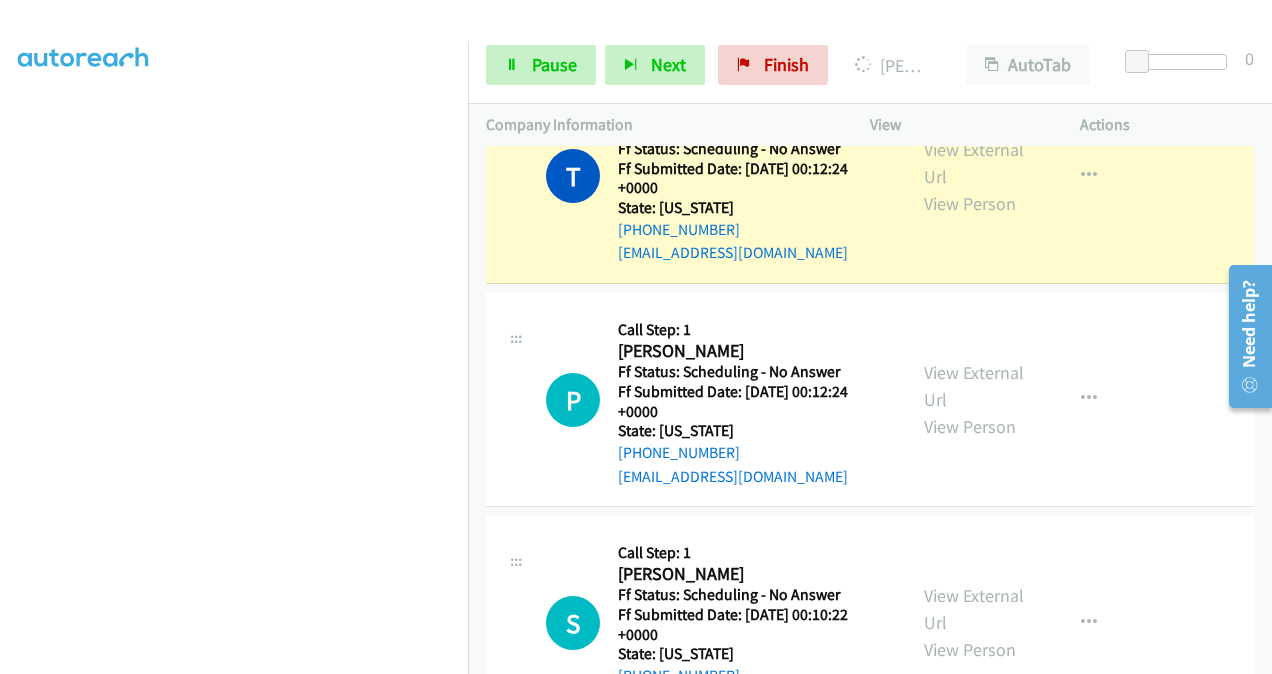 scroll, scrollTop: 1784, scrollLeft: 0, axis: vertical 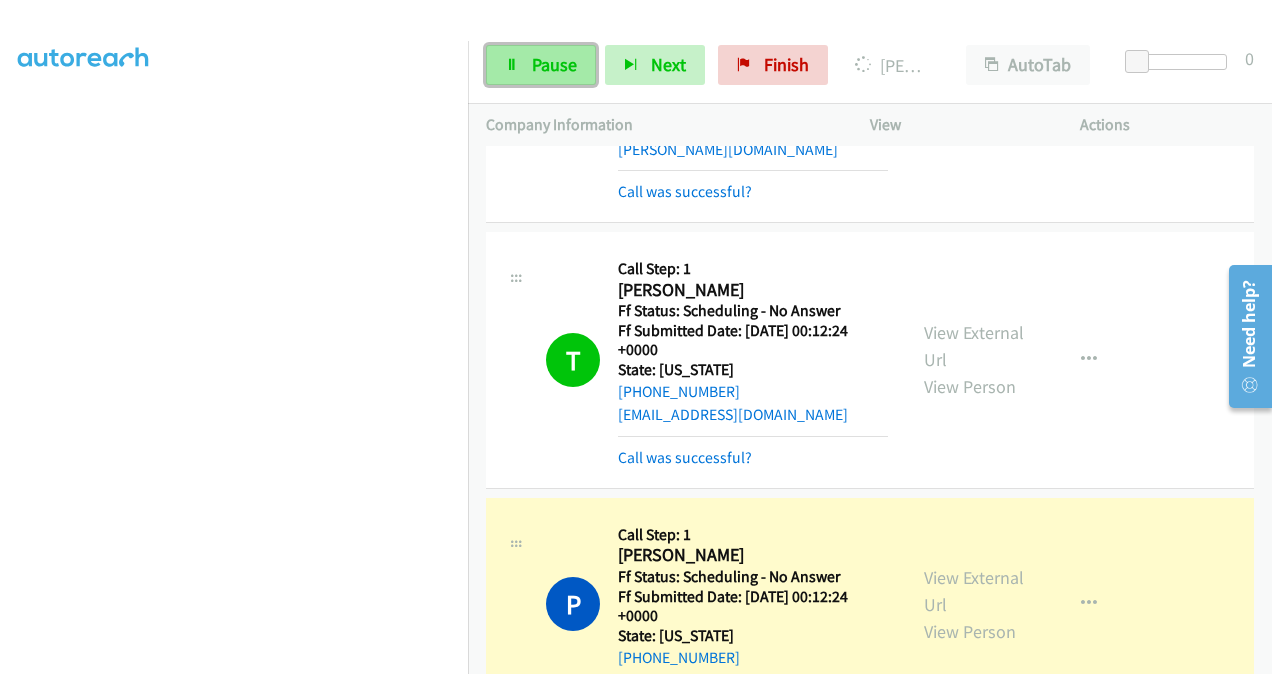 click on "Pause" at bounding box center [554, 64] 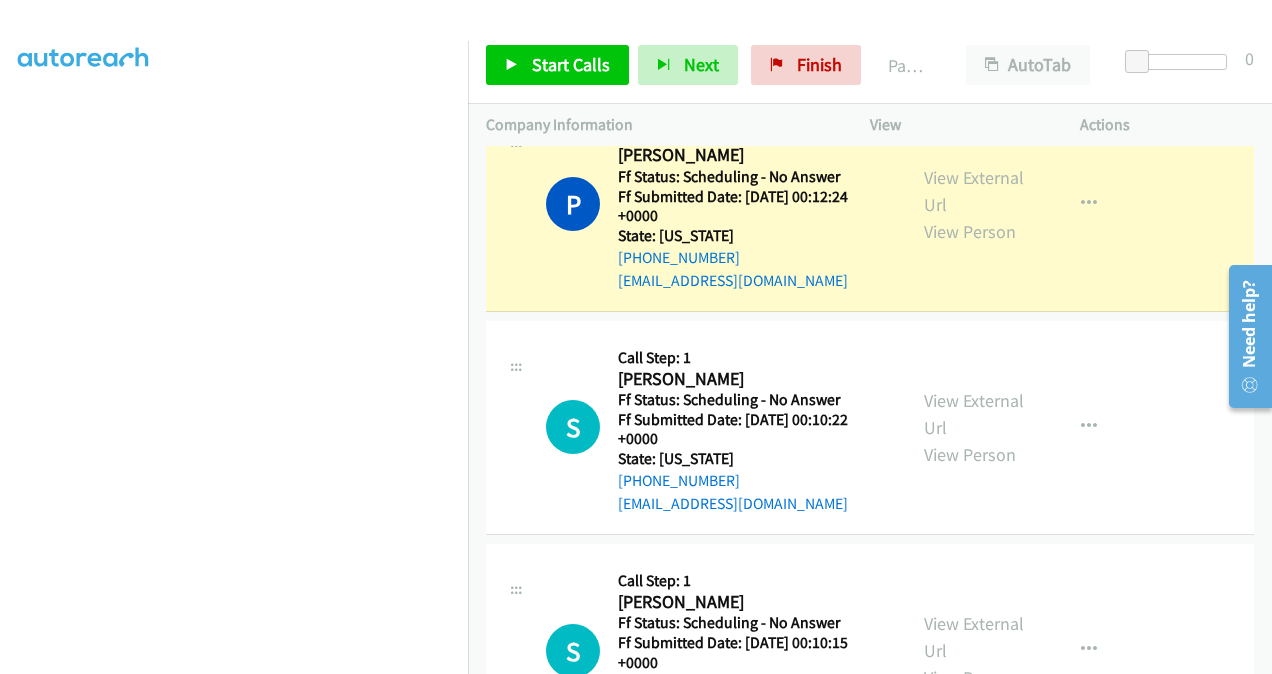 scroll, scrollTop: 2084, scrollLeft: 0, axis: vertical 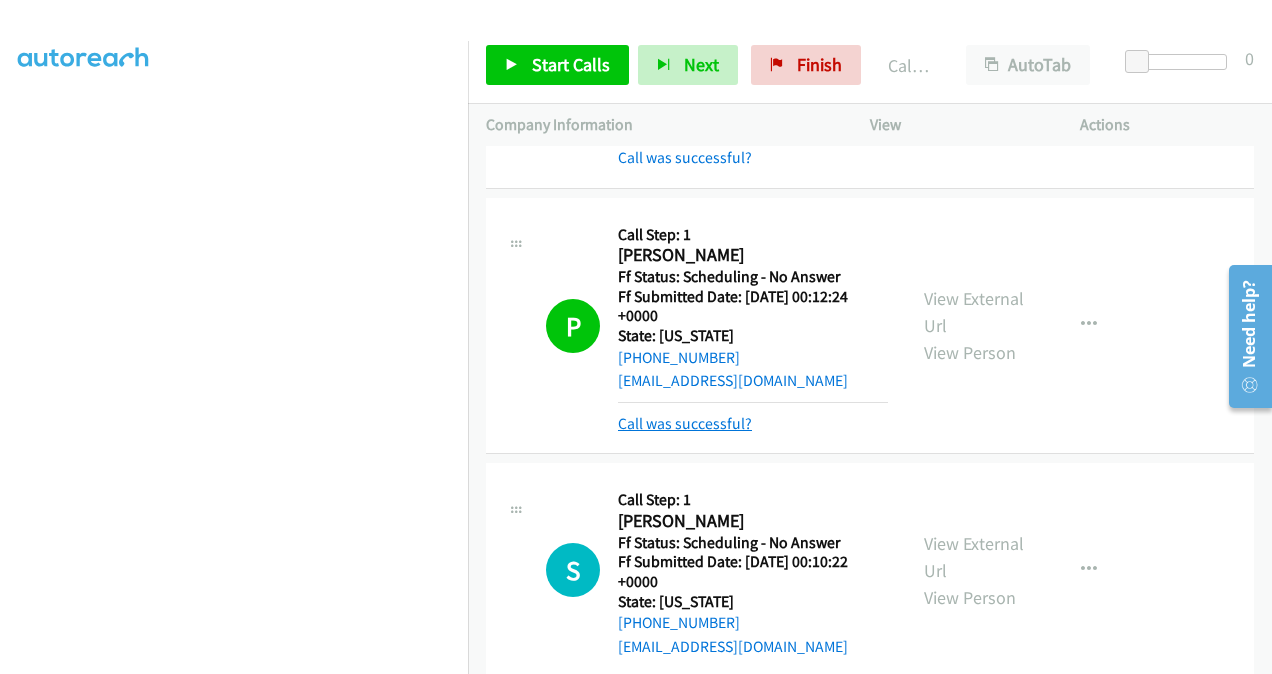 click on "Call was successful?" at bounding box center [685, 423] 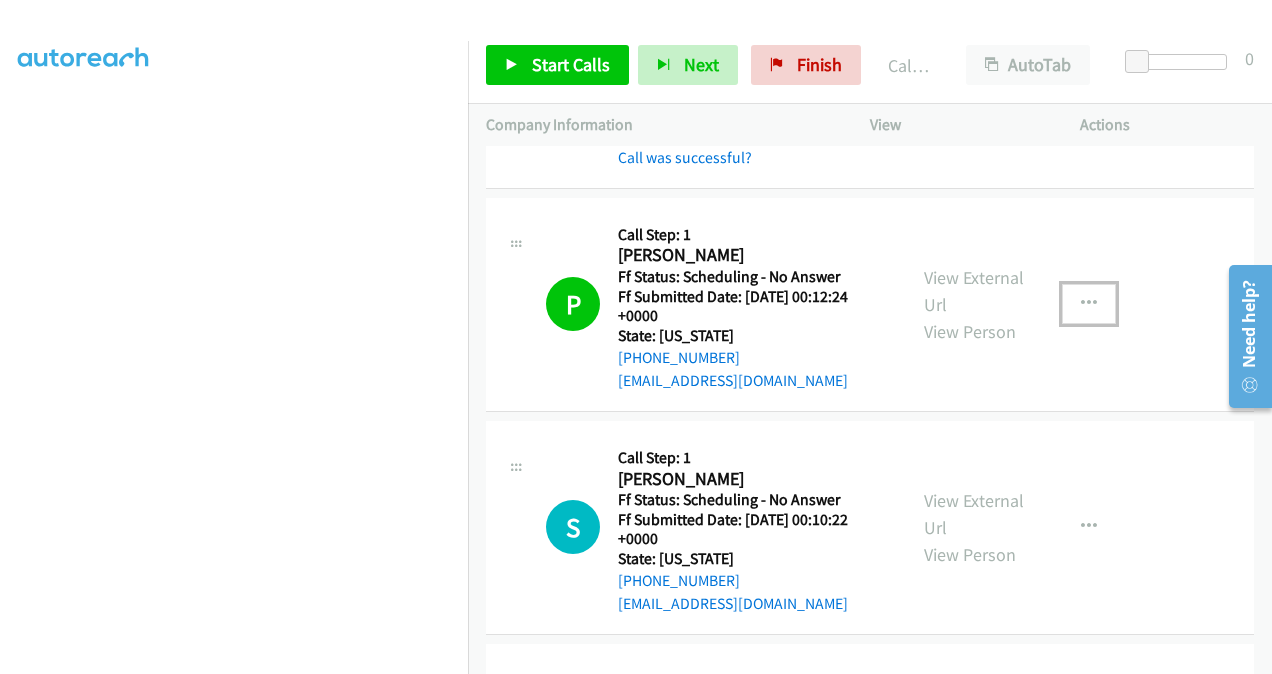 click at bounding box center [1089, 304] 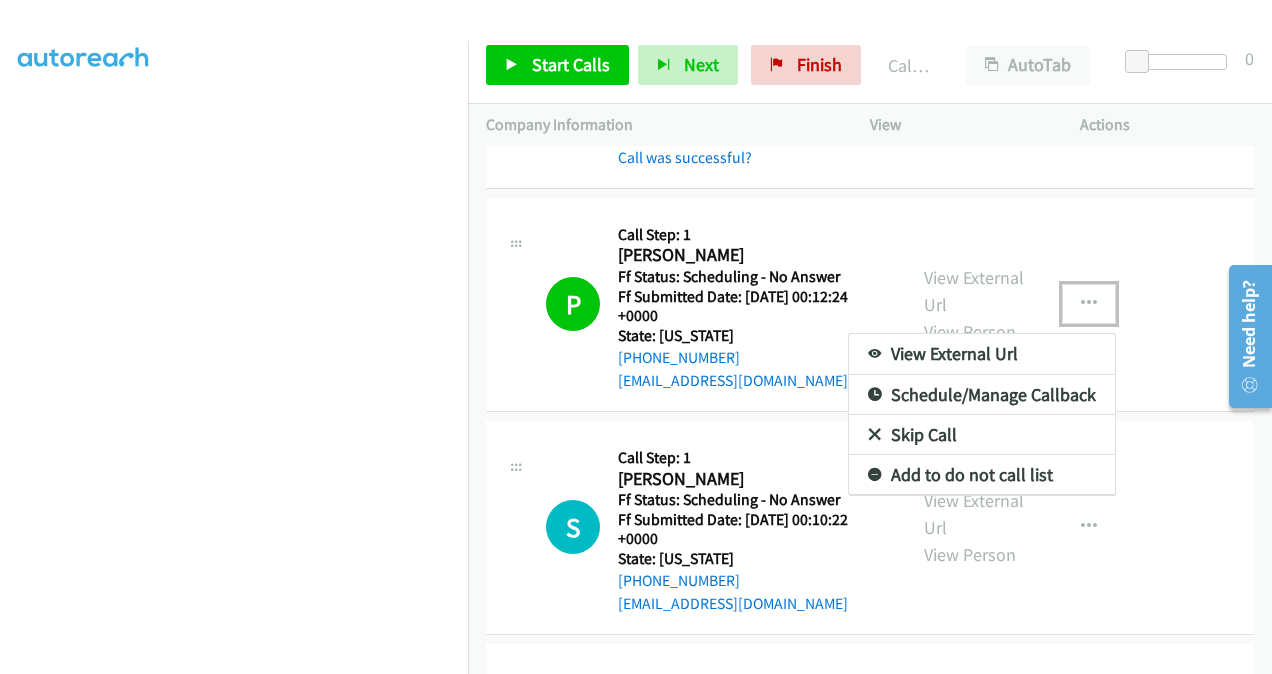 click on "Add to do not call list" at bounding box center [982, 475] 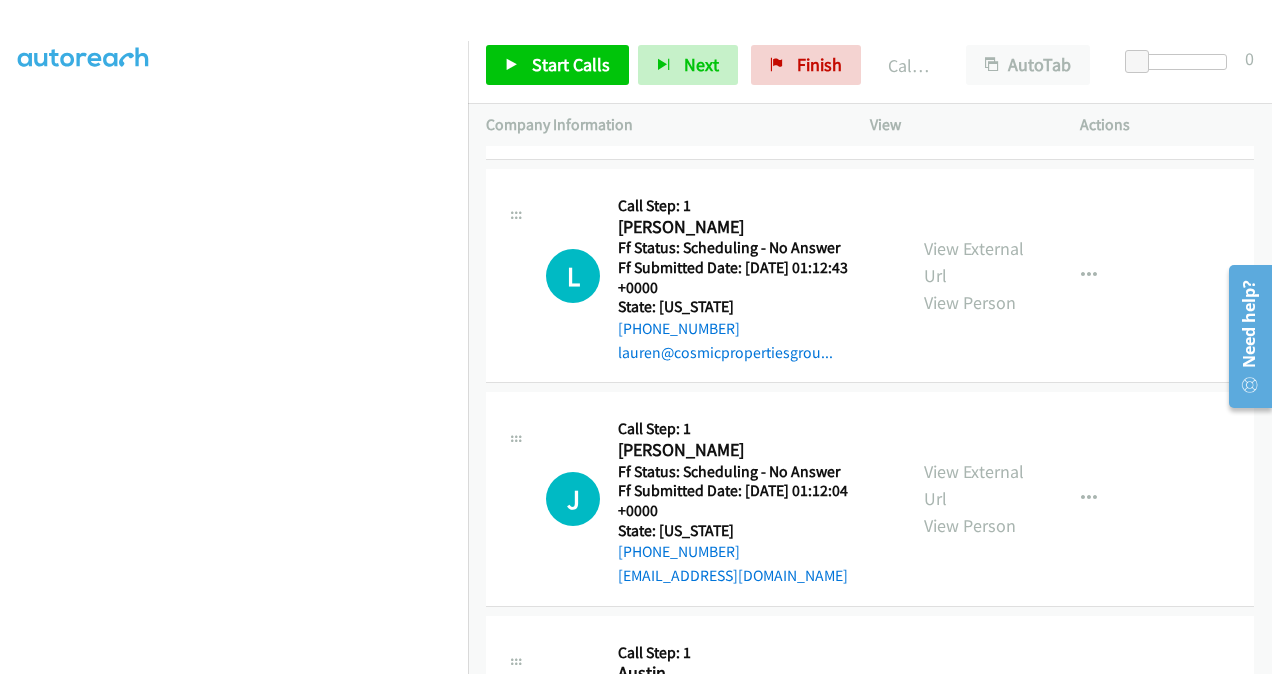scroll, scrollTop: 2784, scrollLeft: 0, axis: vertical 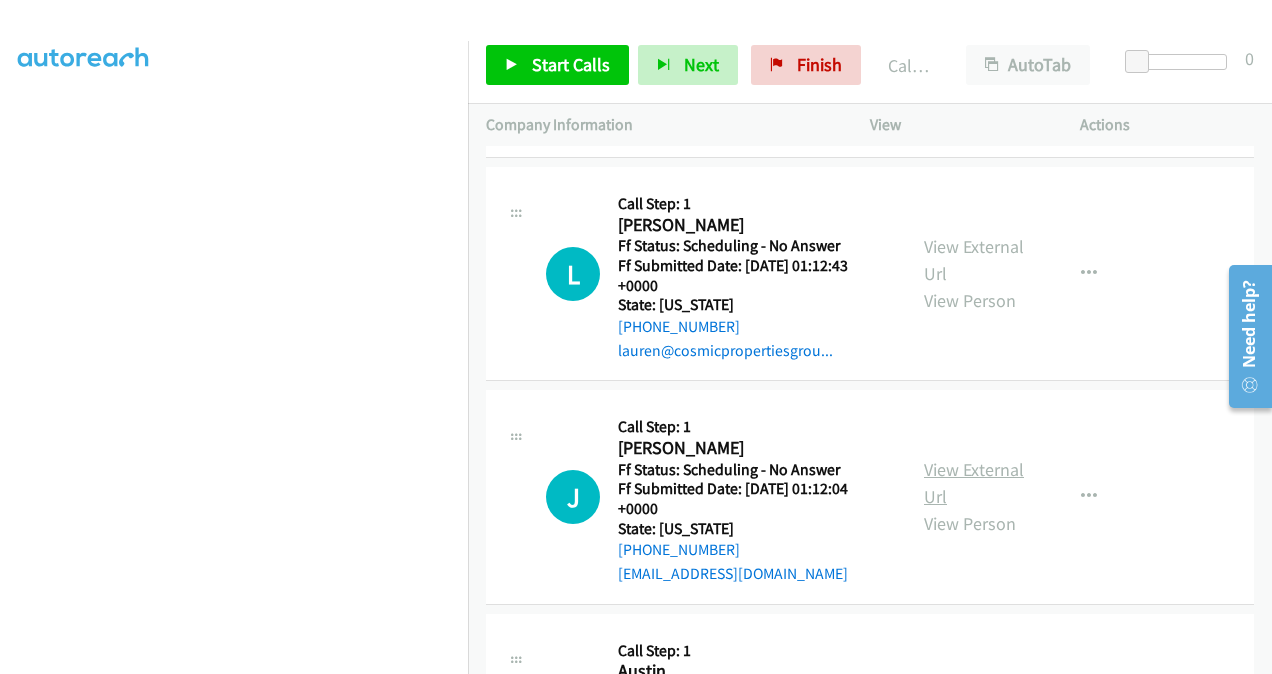 click on "View External Url" at bounding box center [974, 483] 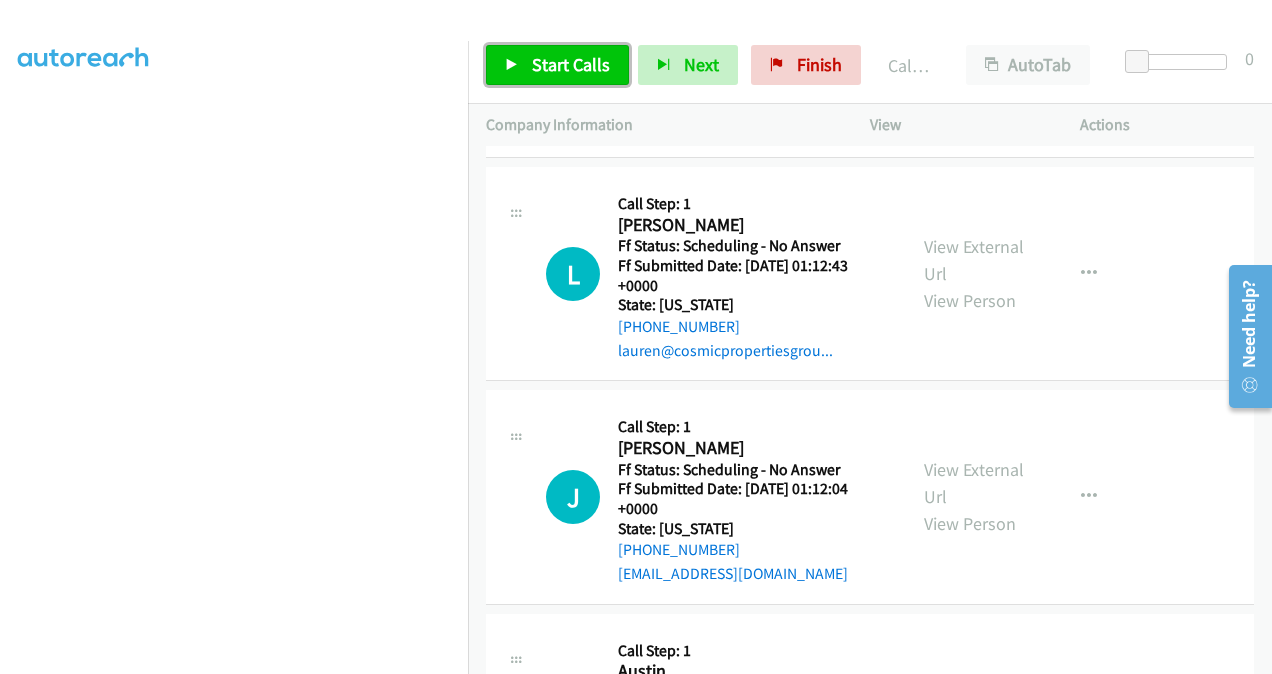 click on "Start Calls" at bounding box center [557, 65] 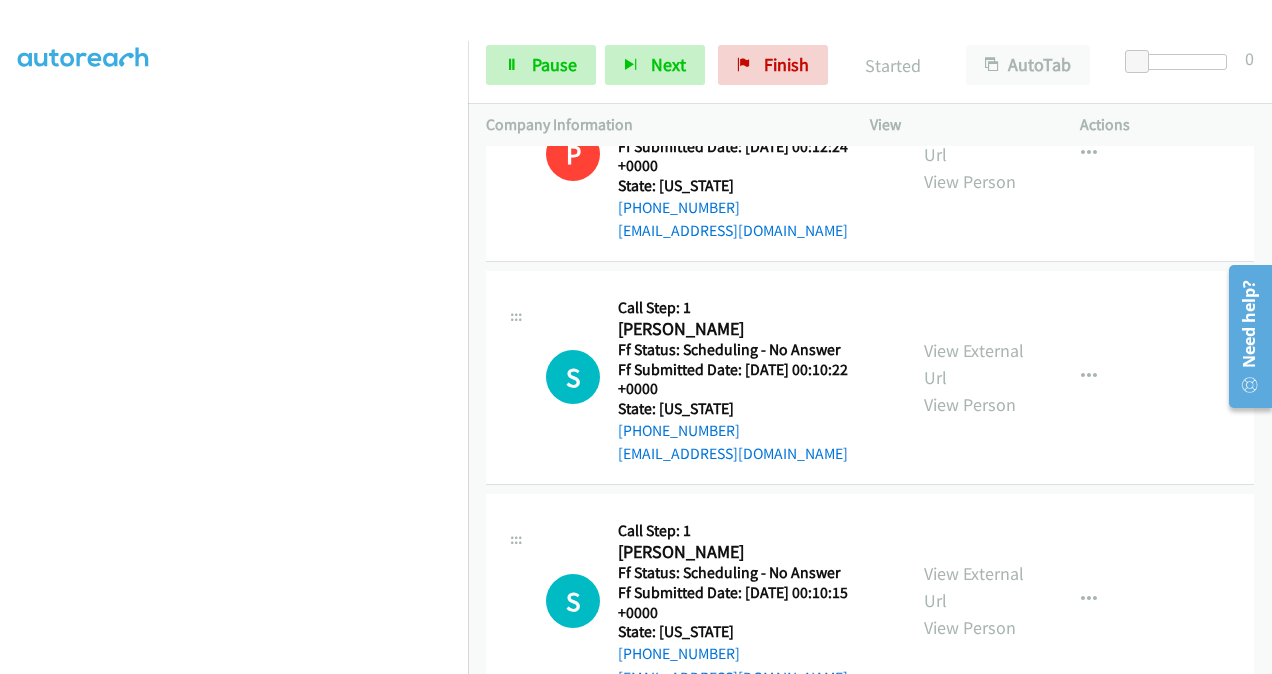 scroll, scrollTop: 2284, scrollLeft: 0, axis: vertical 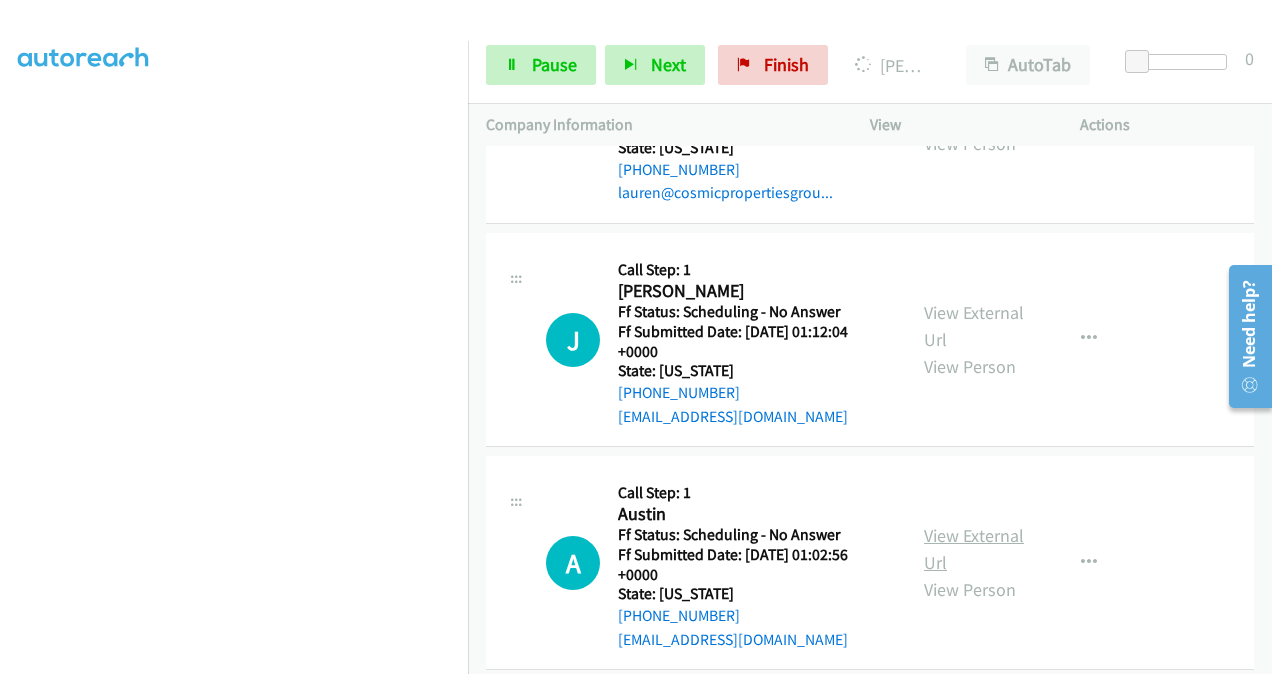 click on "View External Url" at bounding box center [974, 549] 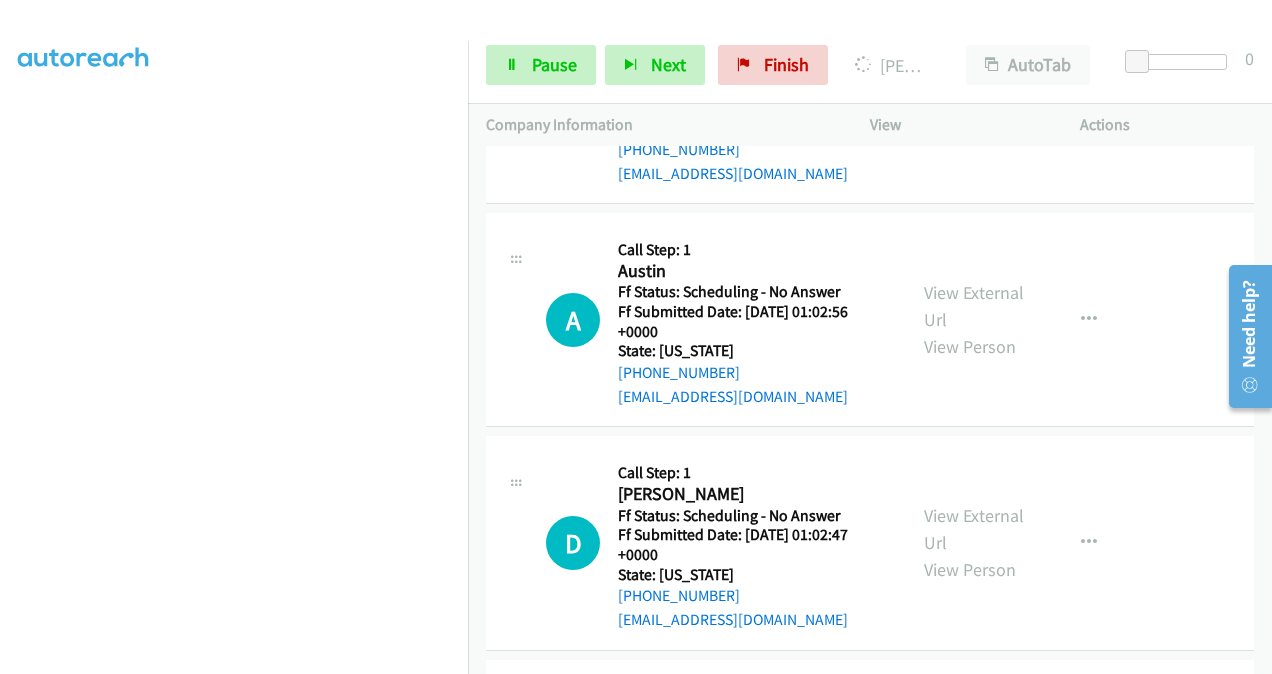 scroll, scrollTop: 3184, scrollLeft: 0, axis: vertical 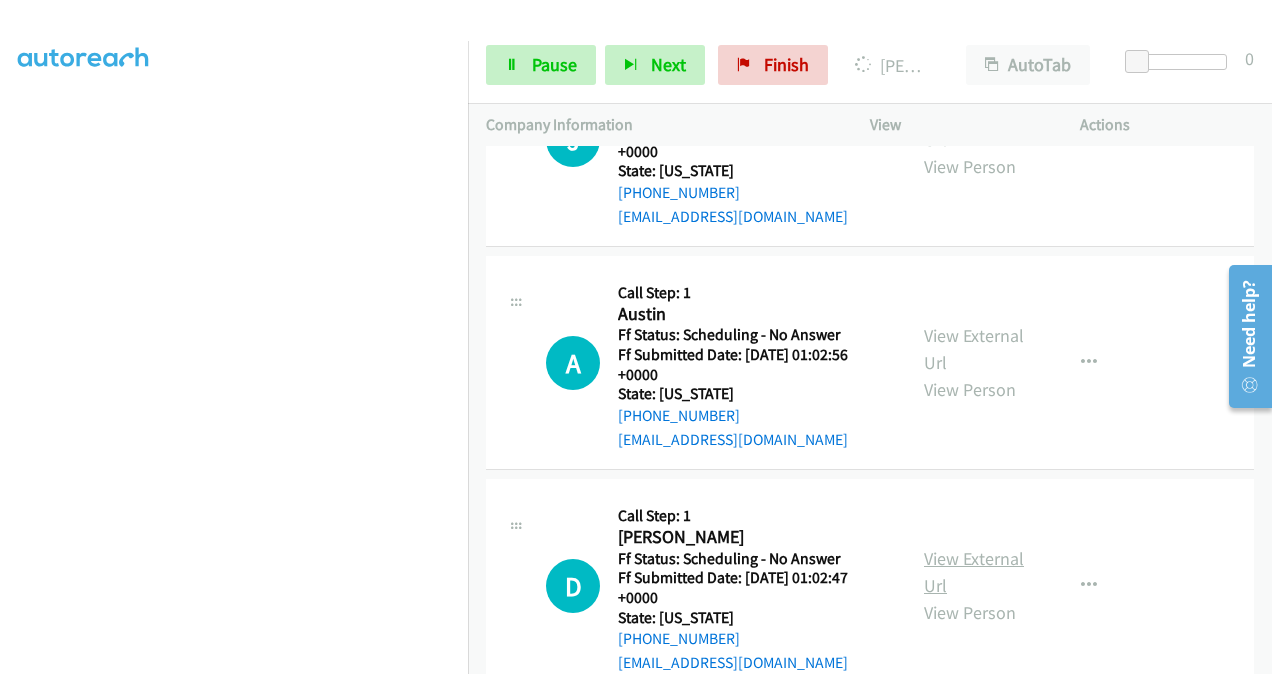 click on "View External Url" at bounding box center [974, 572] 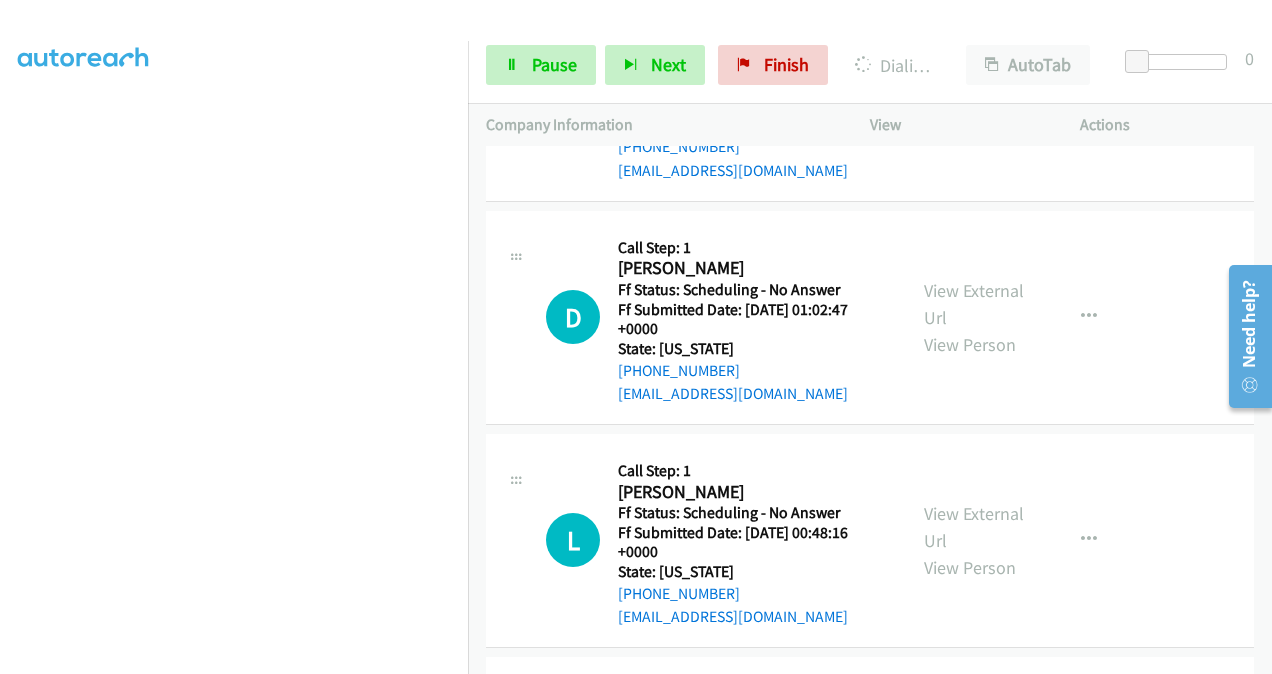scroll, scrollTop: 3584, scrollLeft: 0, axis: vertical 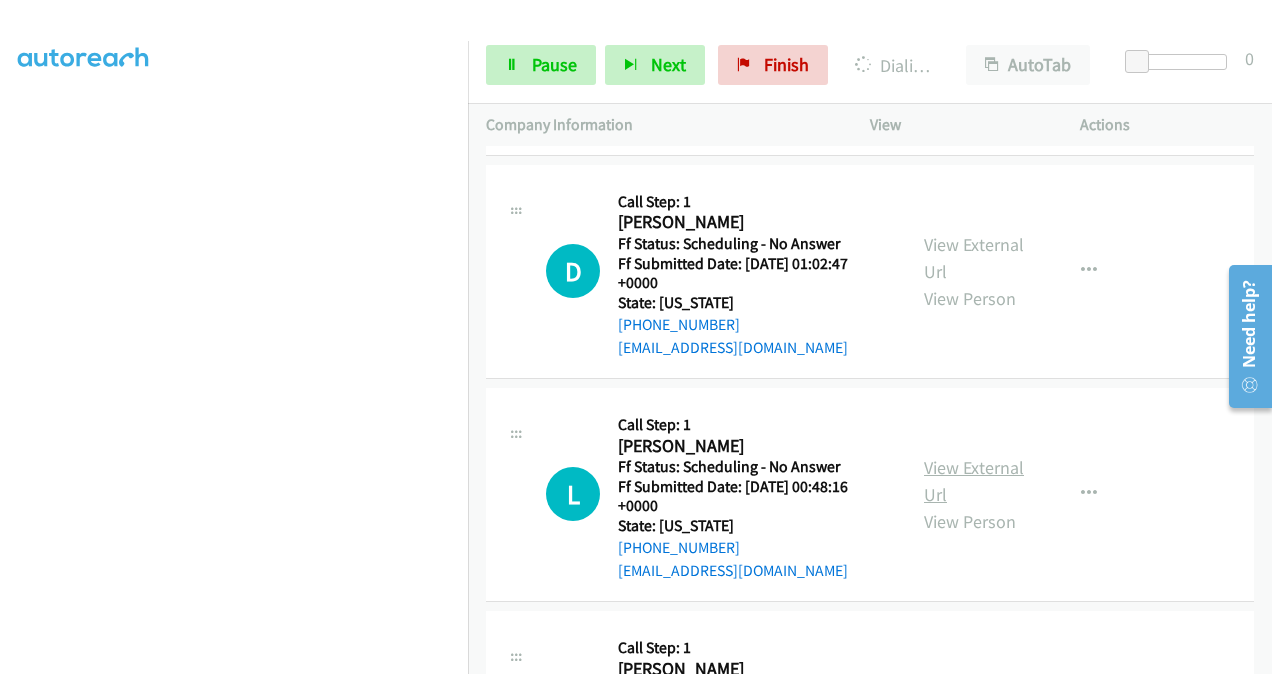 click on "View External Url" at bounding box center (974, 481) 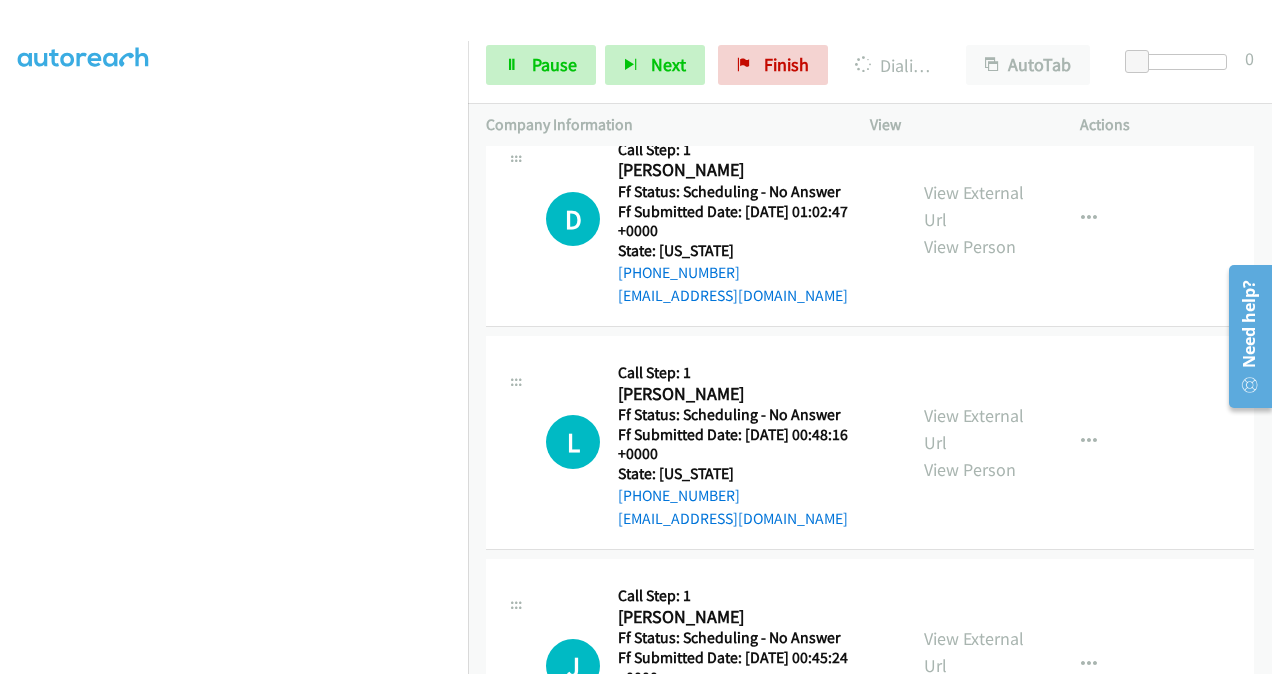scroll, scrollTop: 3784, scrollLeft: 0, axis: vertical 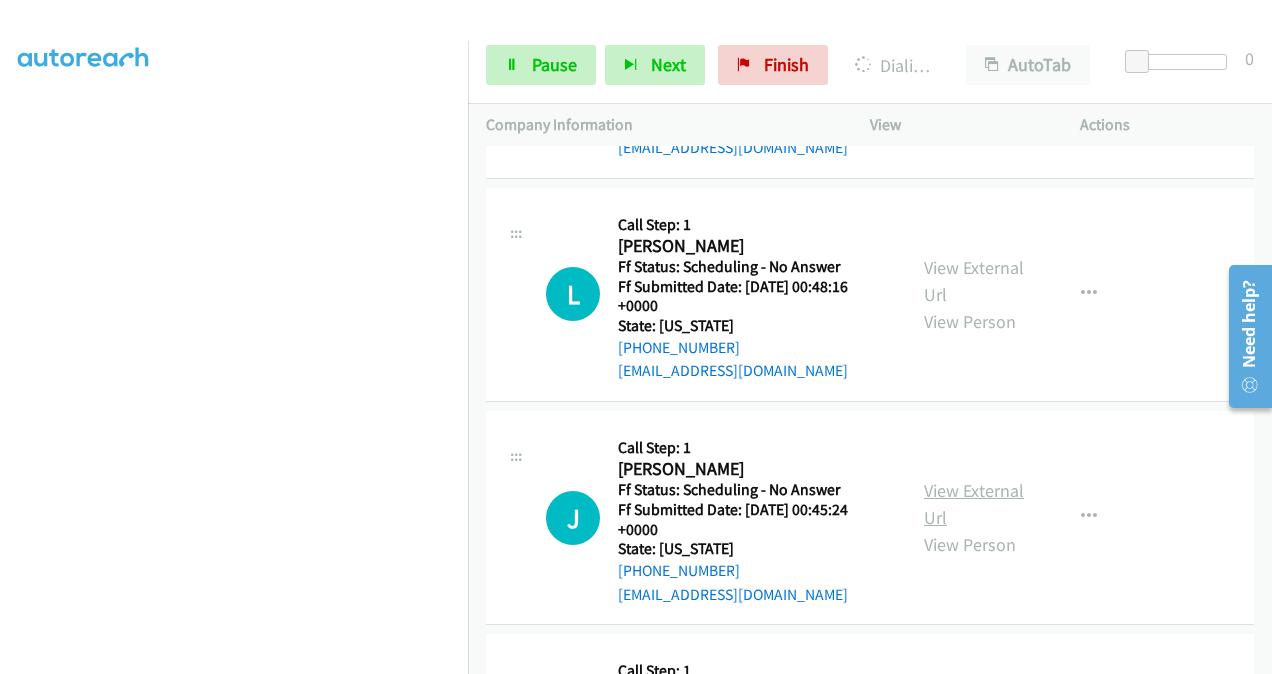 click on "View External Url" at bounding box center (974, 504) 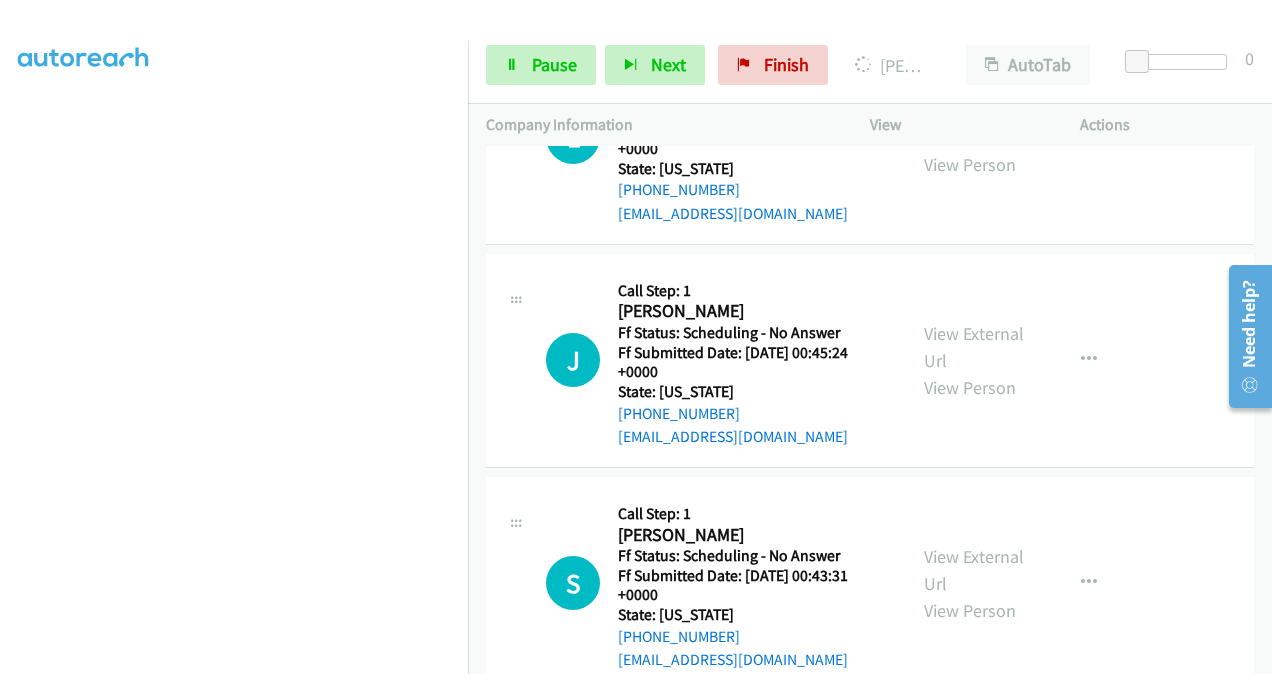 scroll, scrollTop: 4184, scrollLeft: 0, axis: vertical 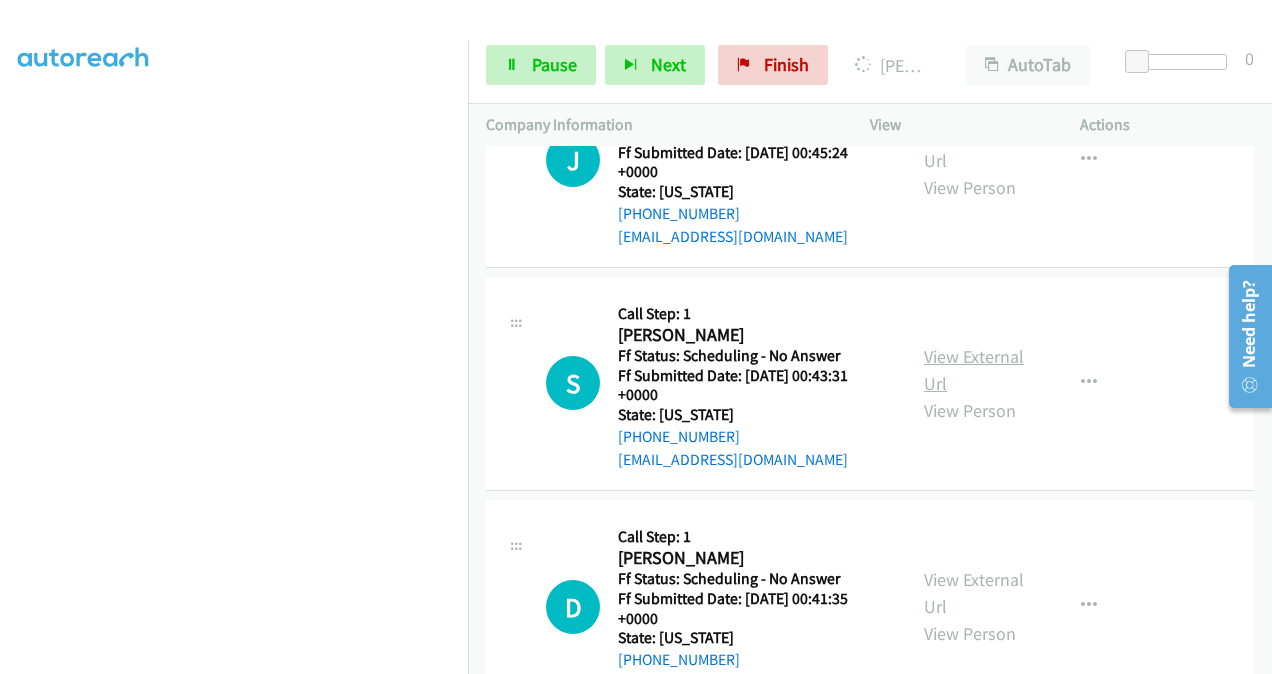 click on "View External Url" at bounding box center (974, 370) 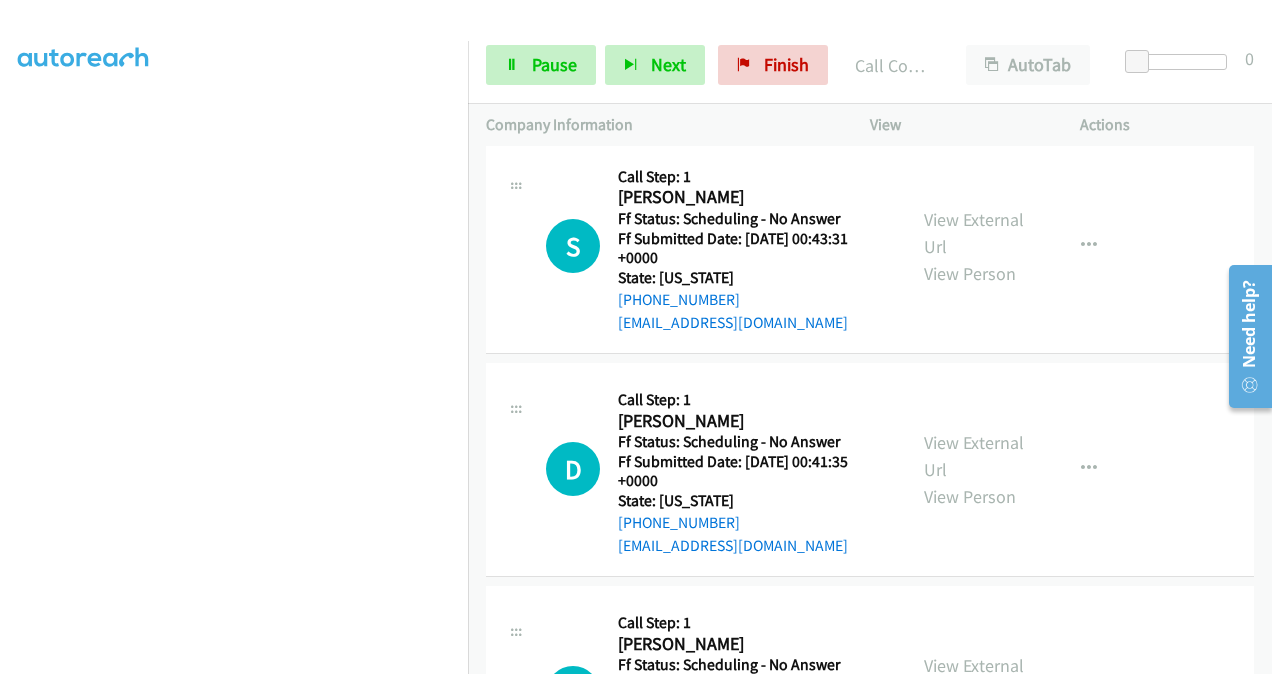 scroll, scrollTop: 4490, scrollLeft: 0, axis: vertical 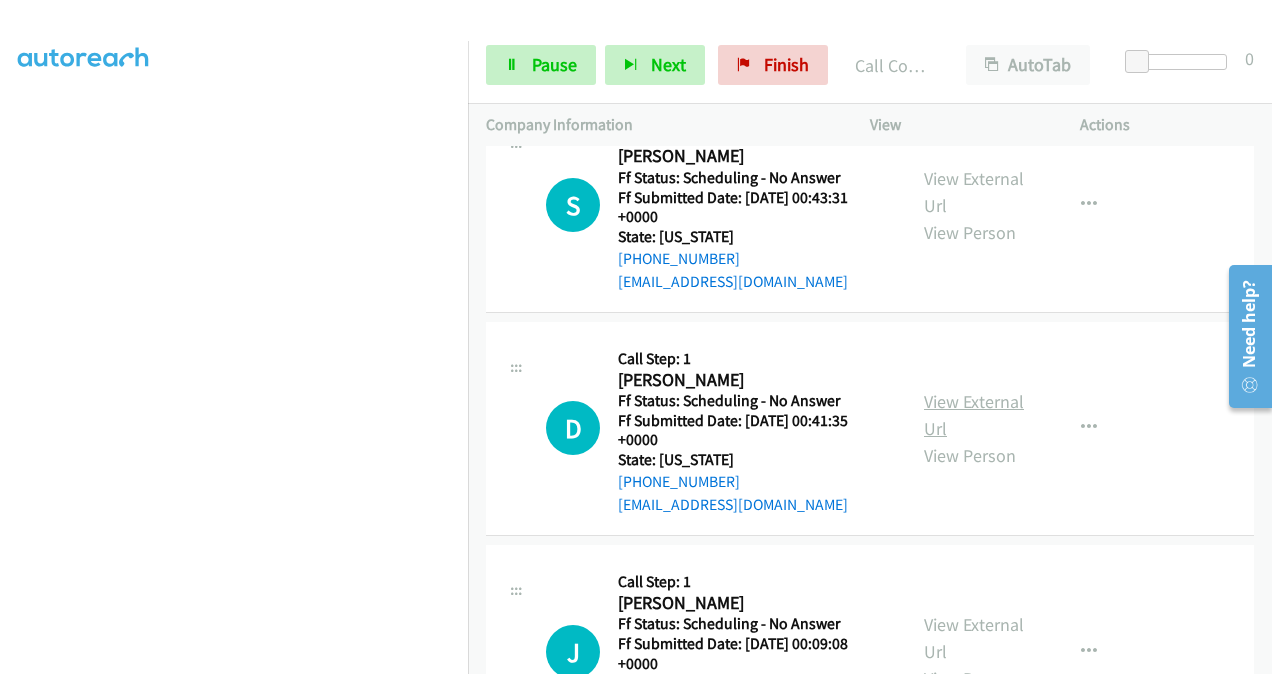 click on "View External Url" at bounding box center [974, 415] 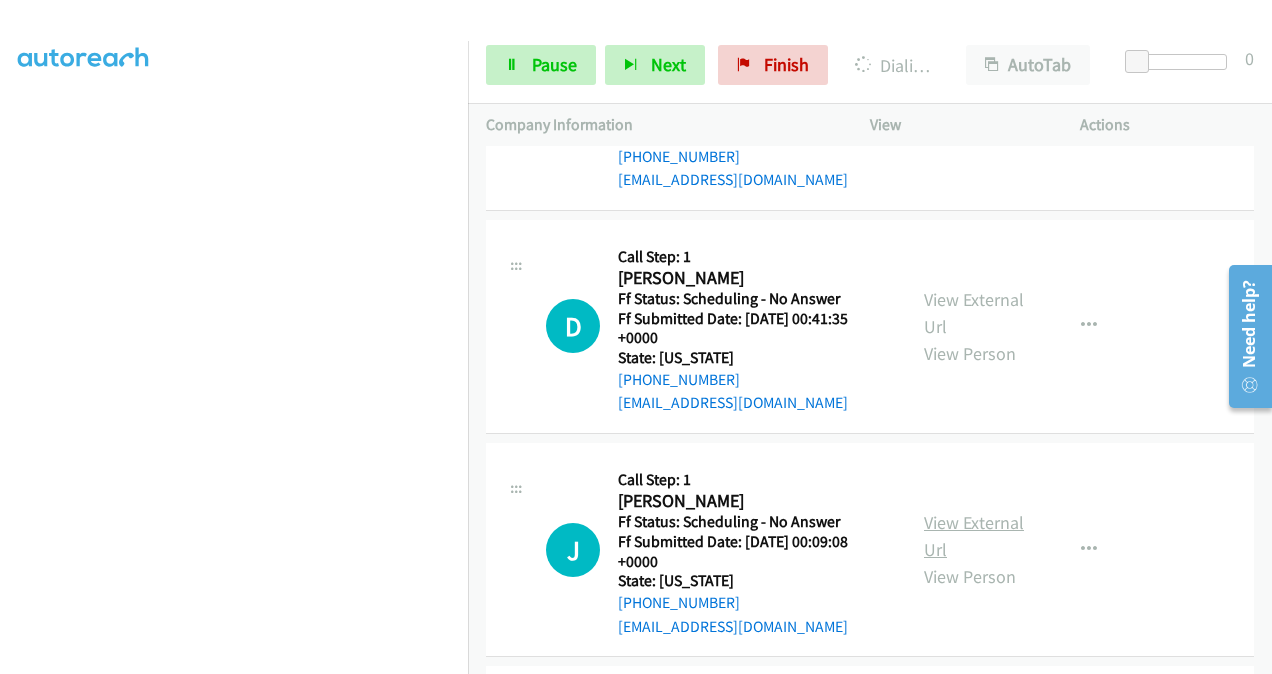scroll, scrollTop: 4690, scrollLeft: 0, axis: vertical 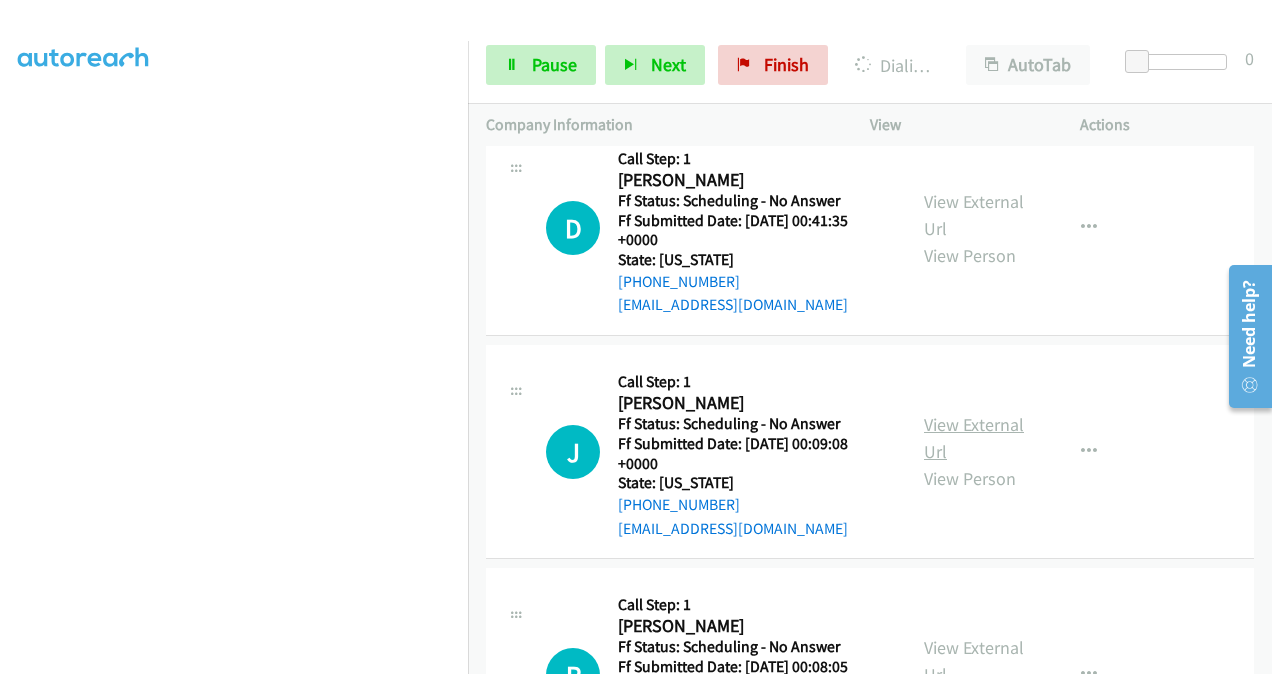 click on "View External Url" at bounding box center [974, 438] 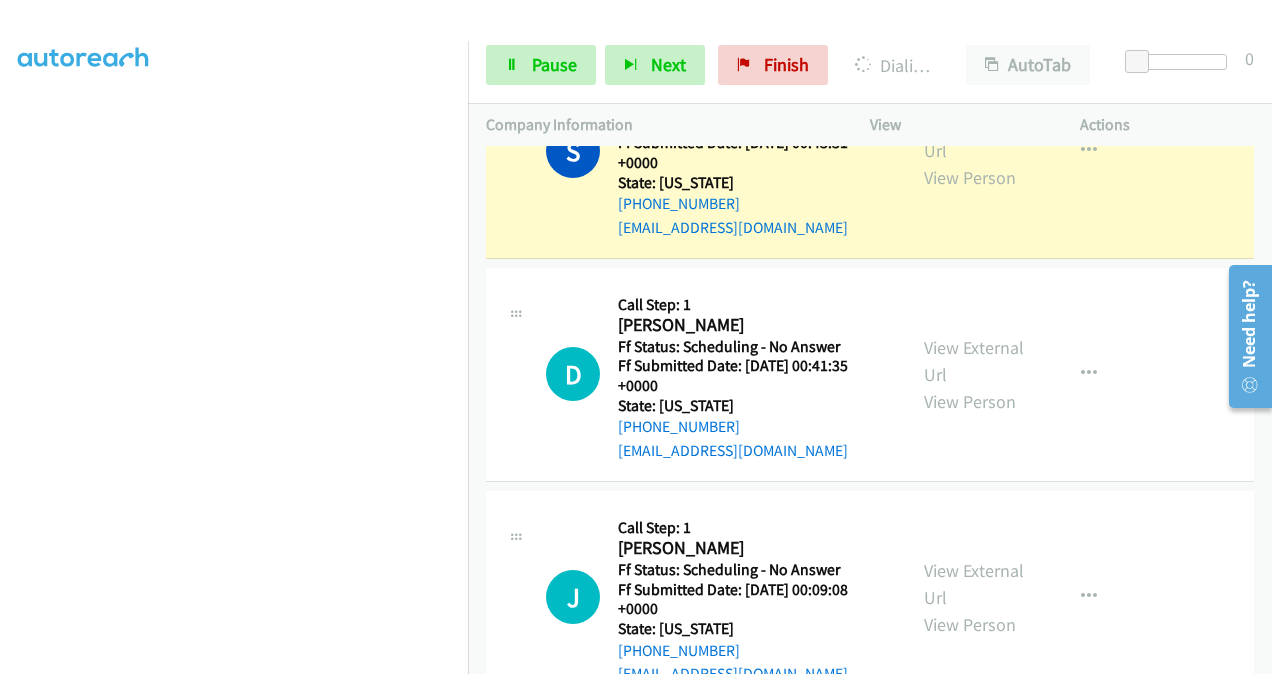 scroll, scrollTop: 4790, scrollLeft: 0, axis: vertical 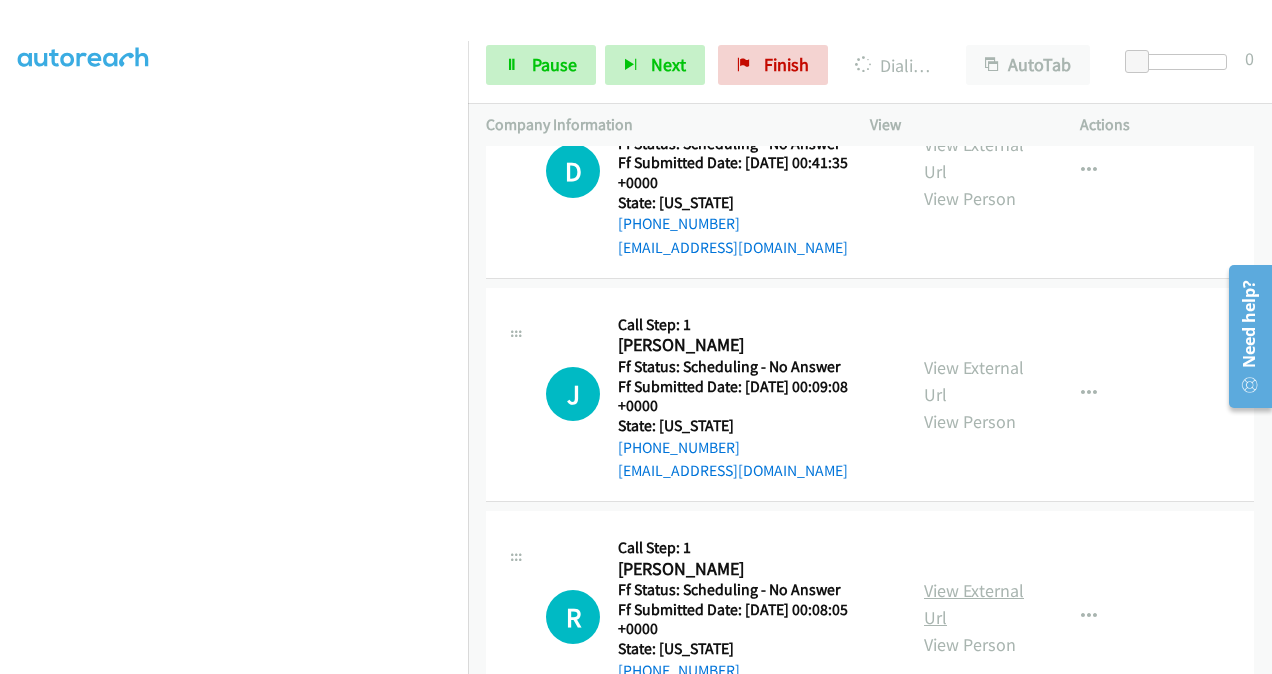 click on "View External Url" at bounding box center [974, 604] 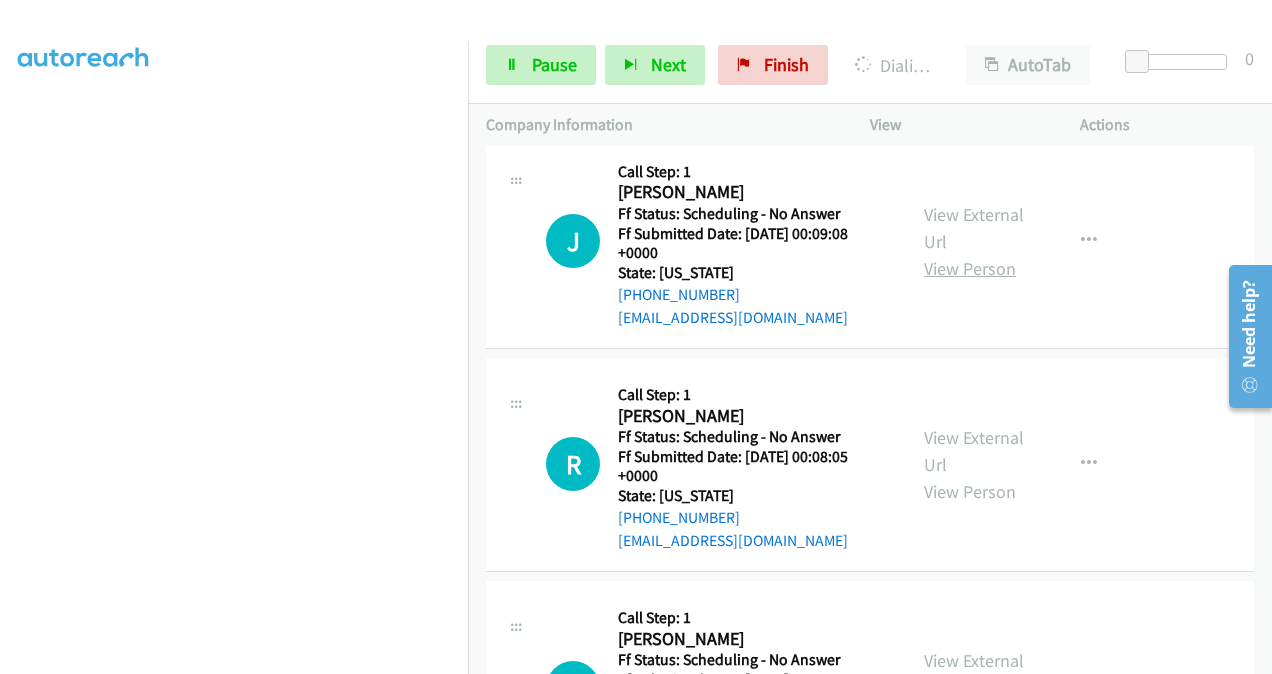 scroll, scrollTop: 5090, scrollLeft: 0, axis: vertical 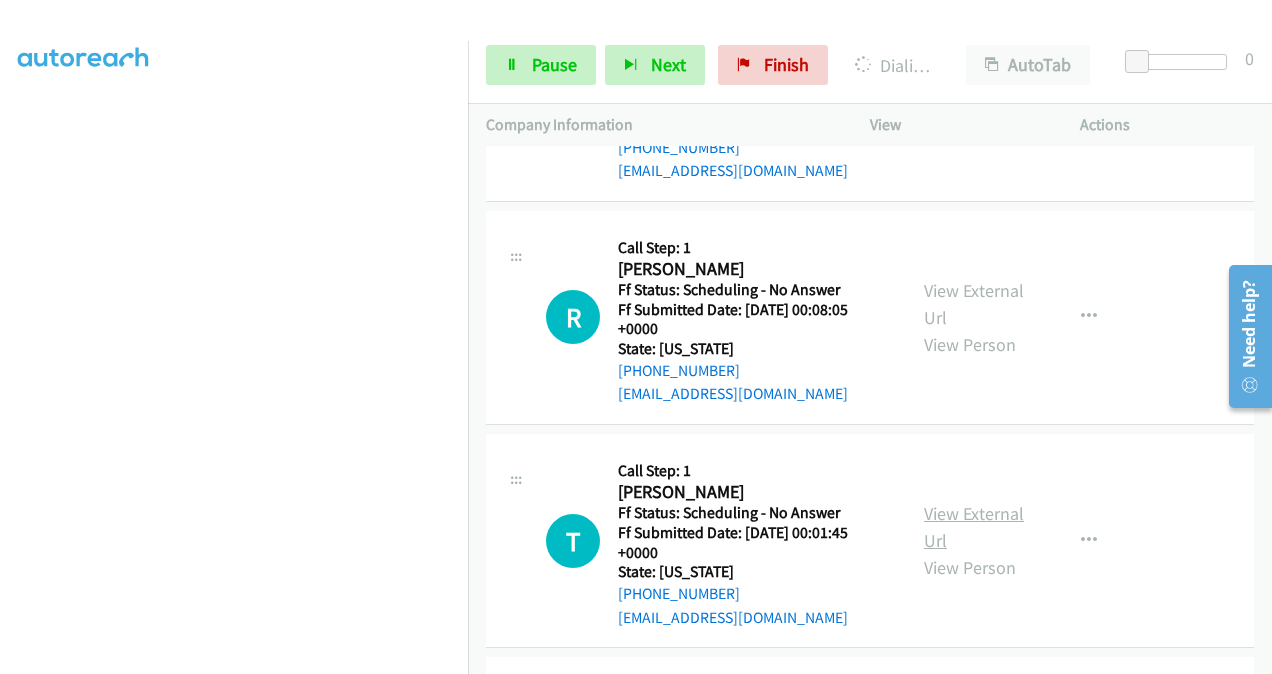 click on "View External Url" at bounding box center [974, 527] 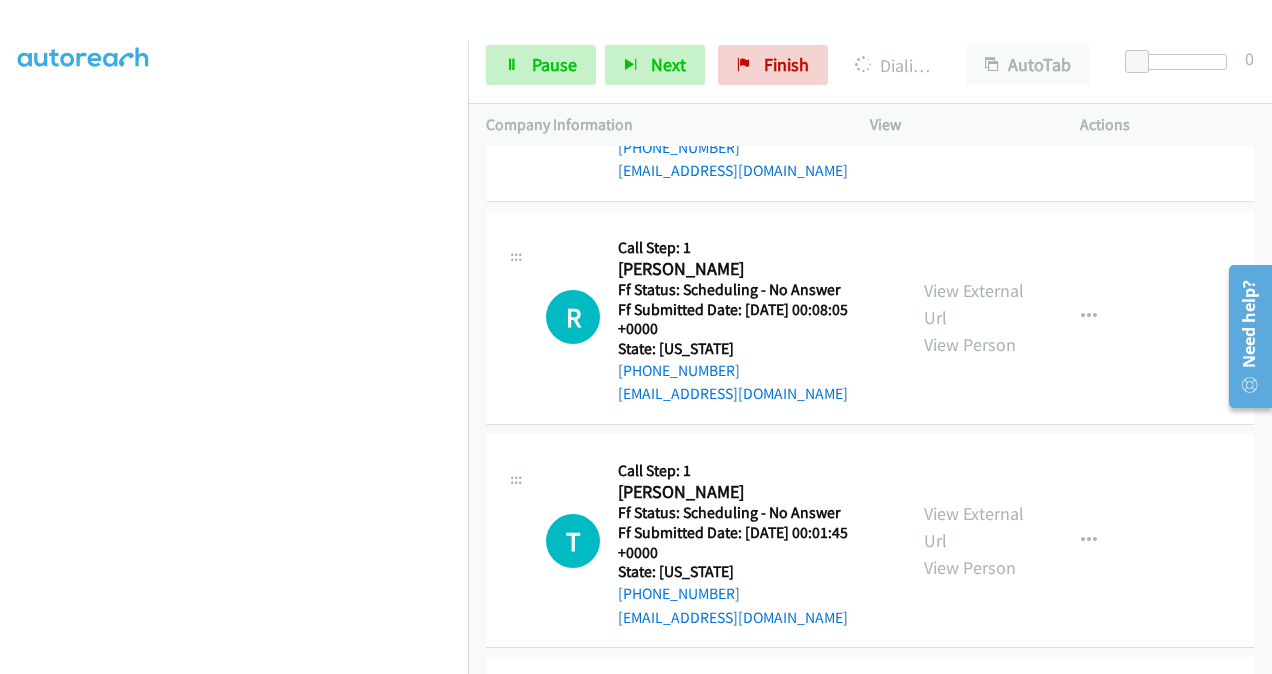 scroll, scrollTop: 5290, scrollLeft: 0, axis: vertical 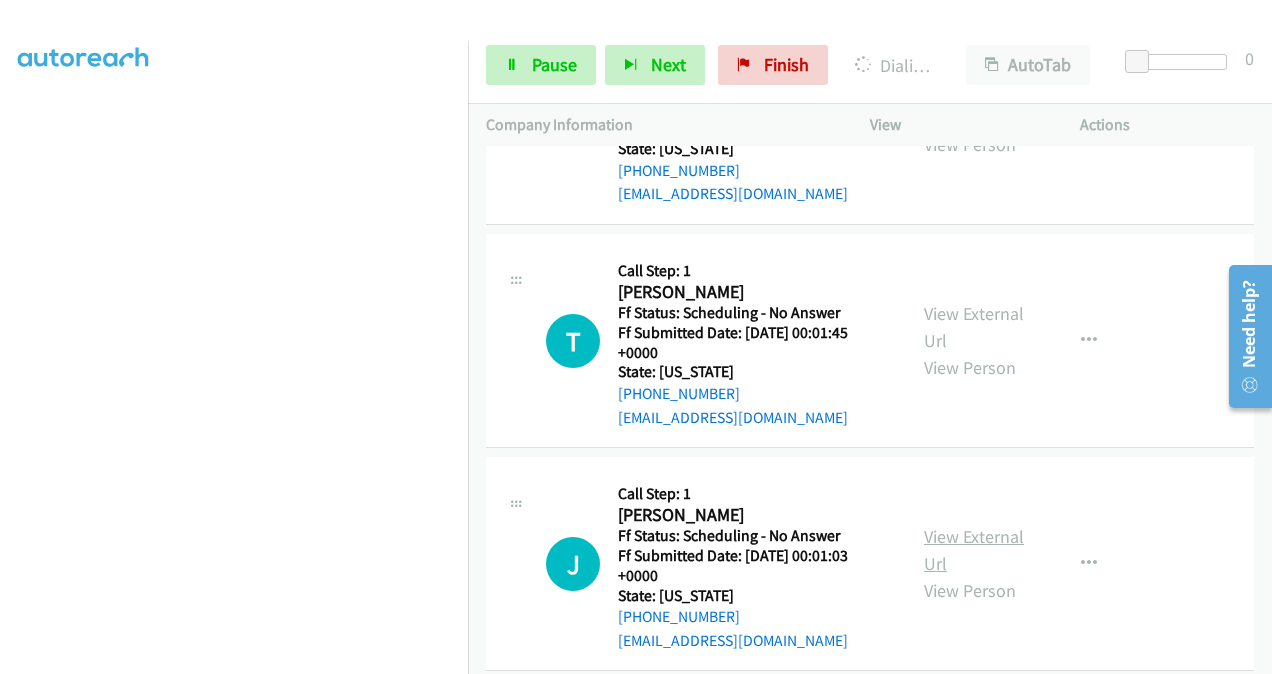 click on "View External Url" at bounding box center (974, 550) 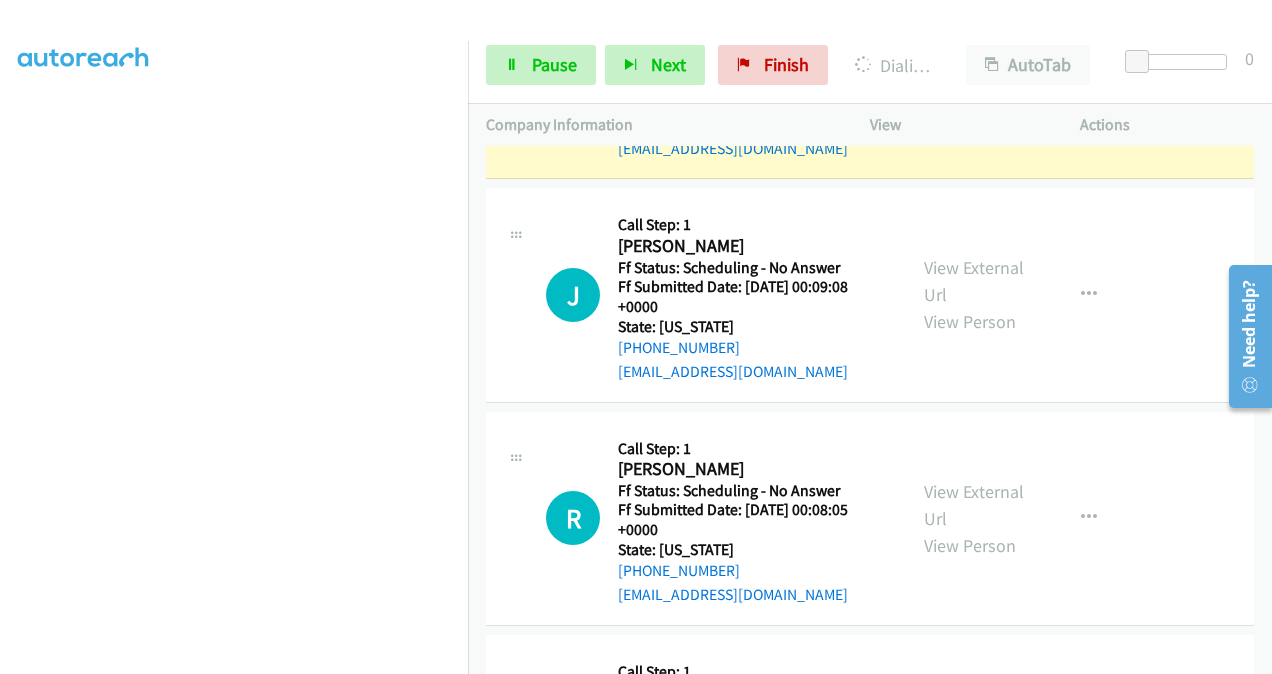 scroll, scrollTop: 4632, scrollLeft: 0, axis: vertical 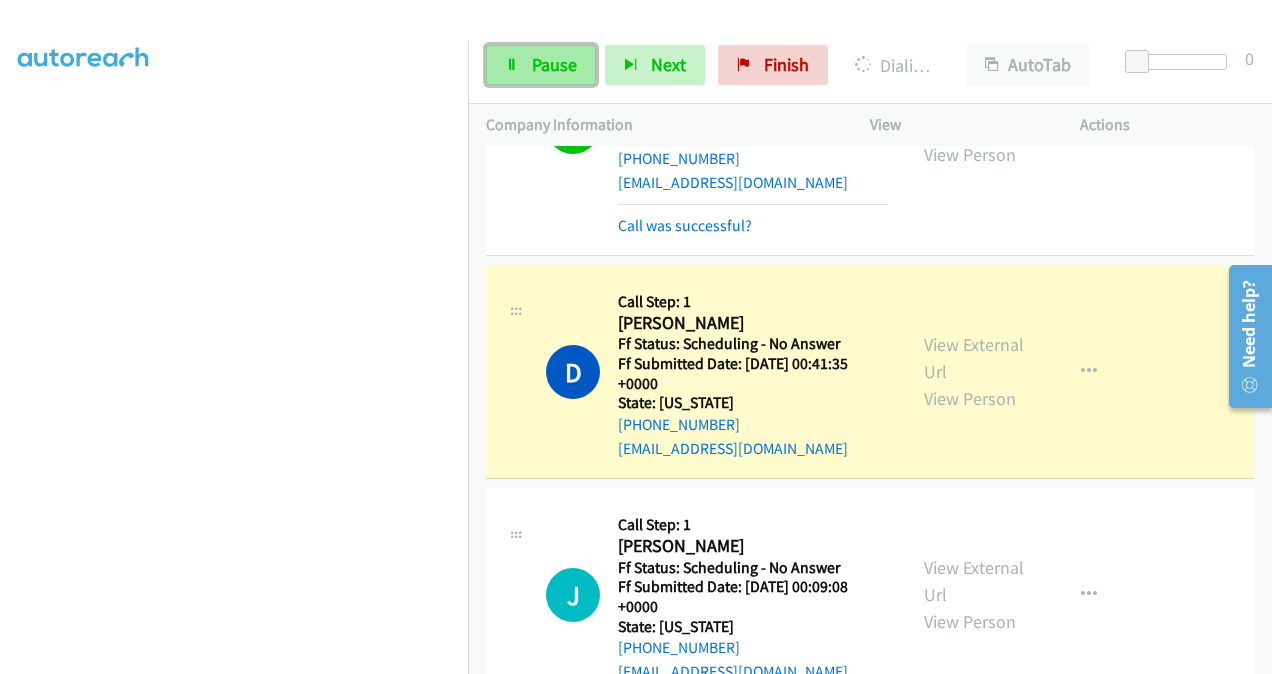 click on "Pause" at bounding box center (554, 64) 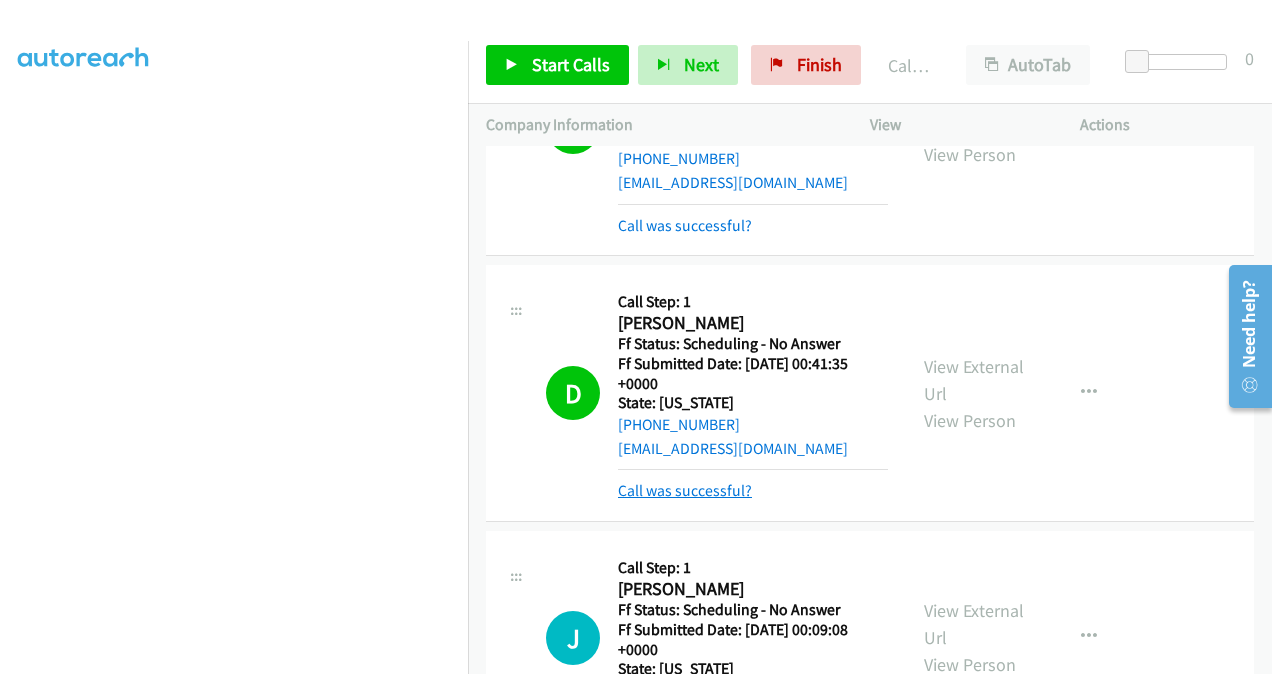 click on "Call was successful?" at bounding box center (685, 490) 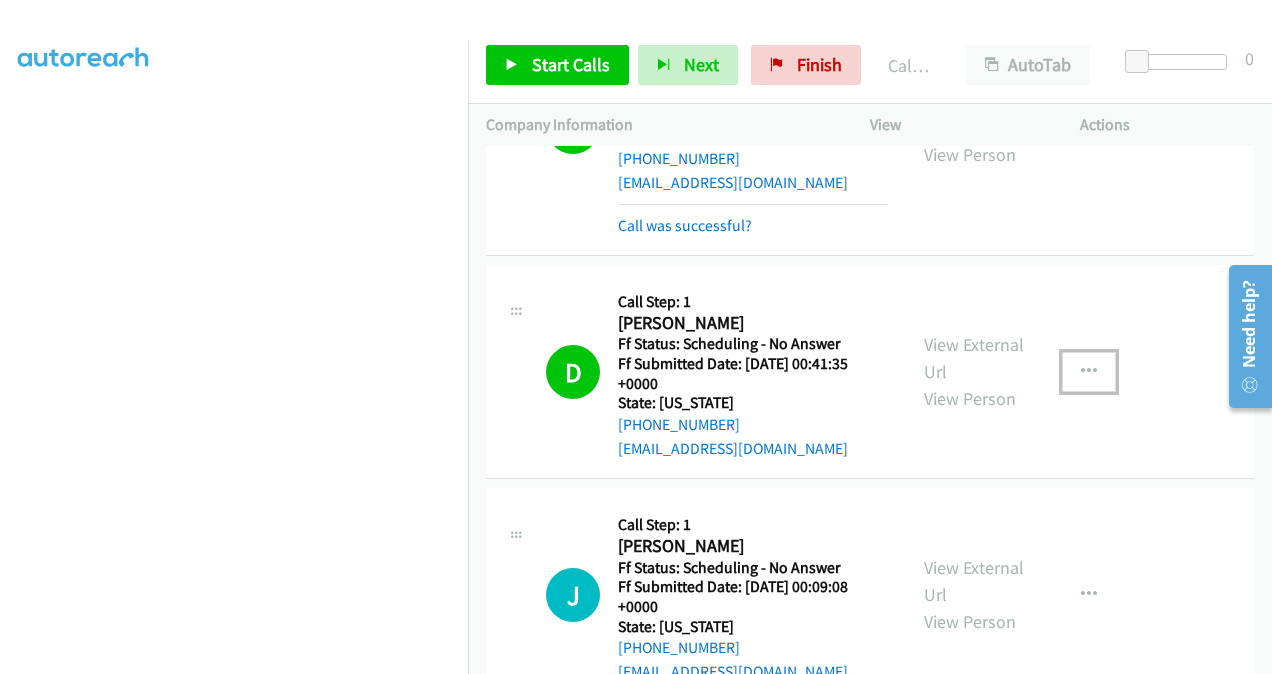 click at bounding box center [1089, 372] 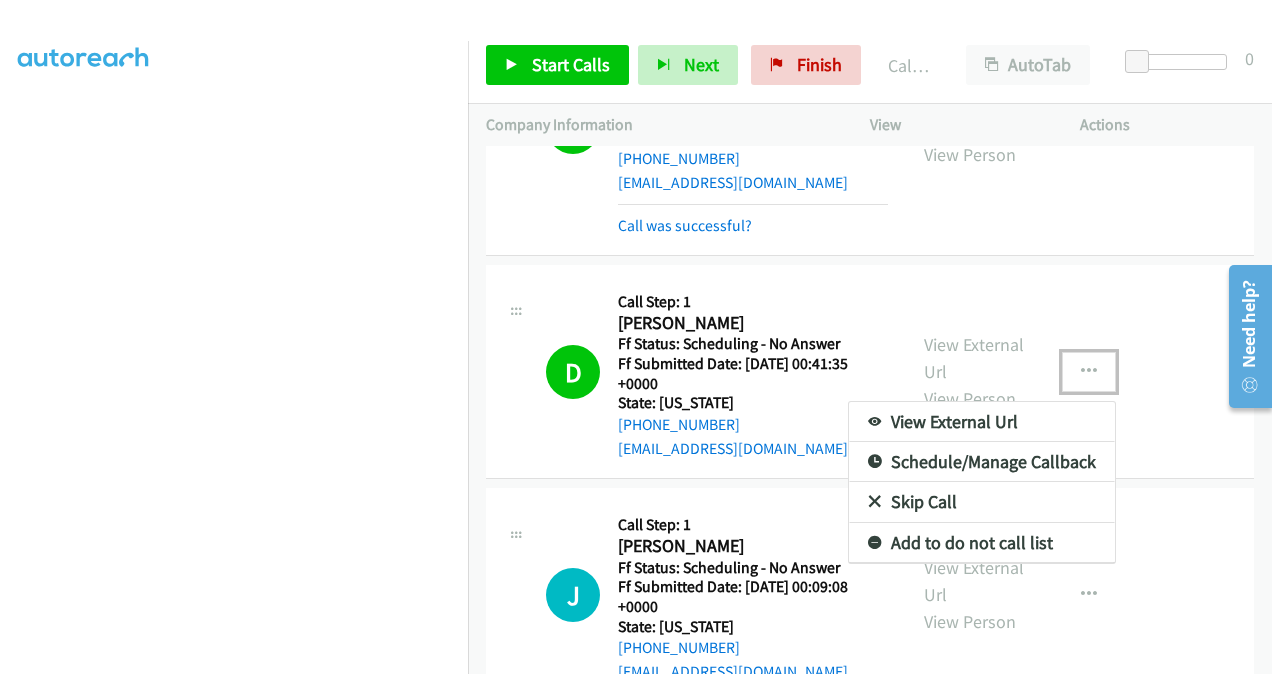 click on "Add to do not call list" at bounding box center [982, 543] 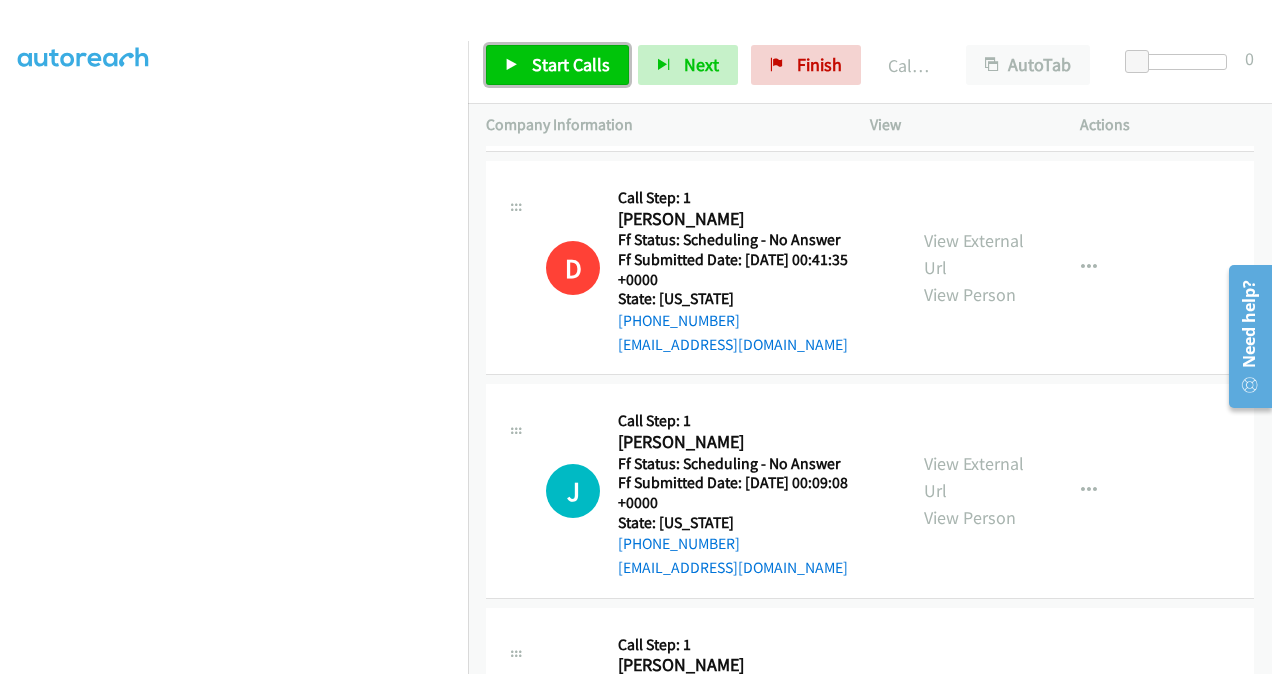 scroll, scrollTop: 4632, scrollLeft: 0, axis: vertical 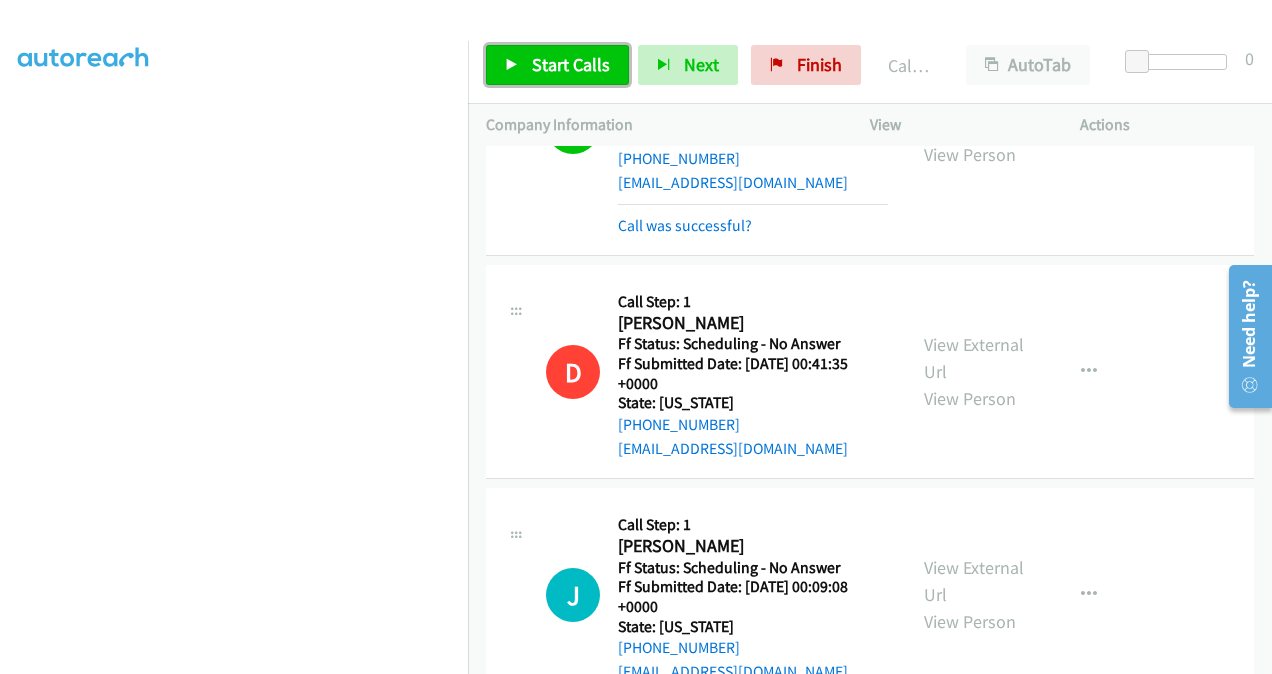 click on "Start Calls" at bounding box center (571, 64) 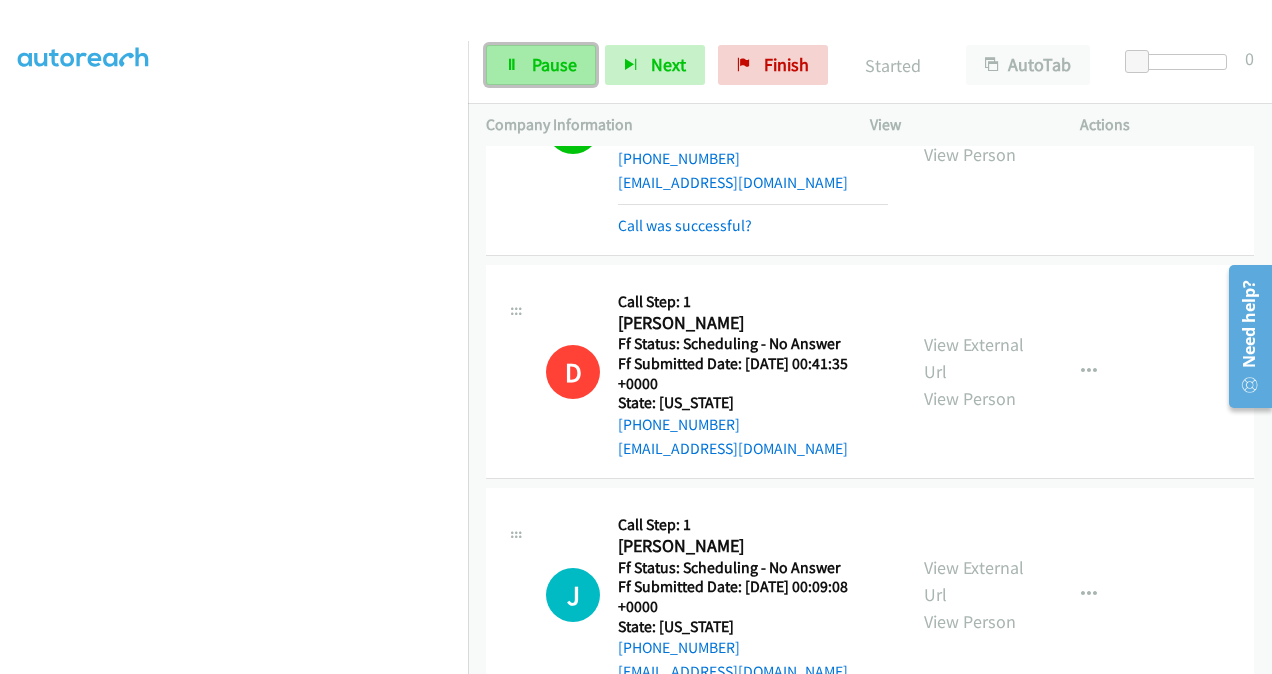 click on "Pause" at bounding box center (554, 64) 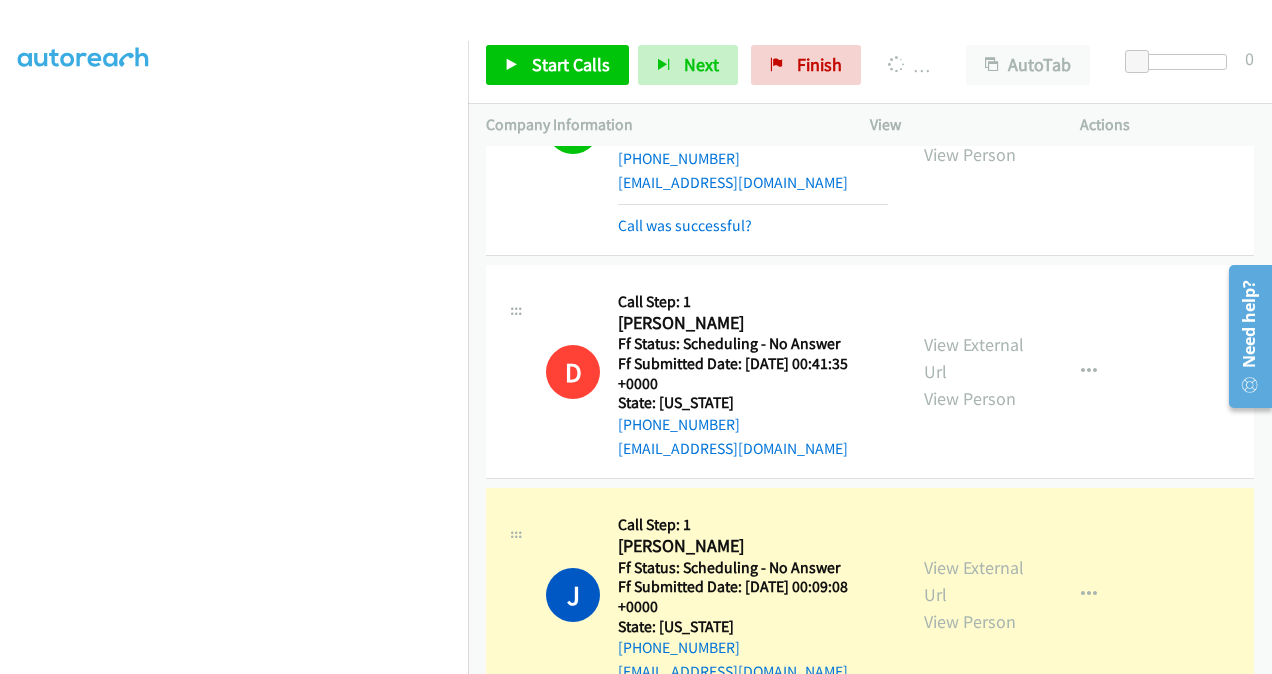scroll, scrollTop: 0, scrollLeft: 0, axis: both 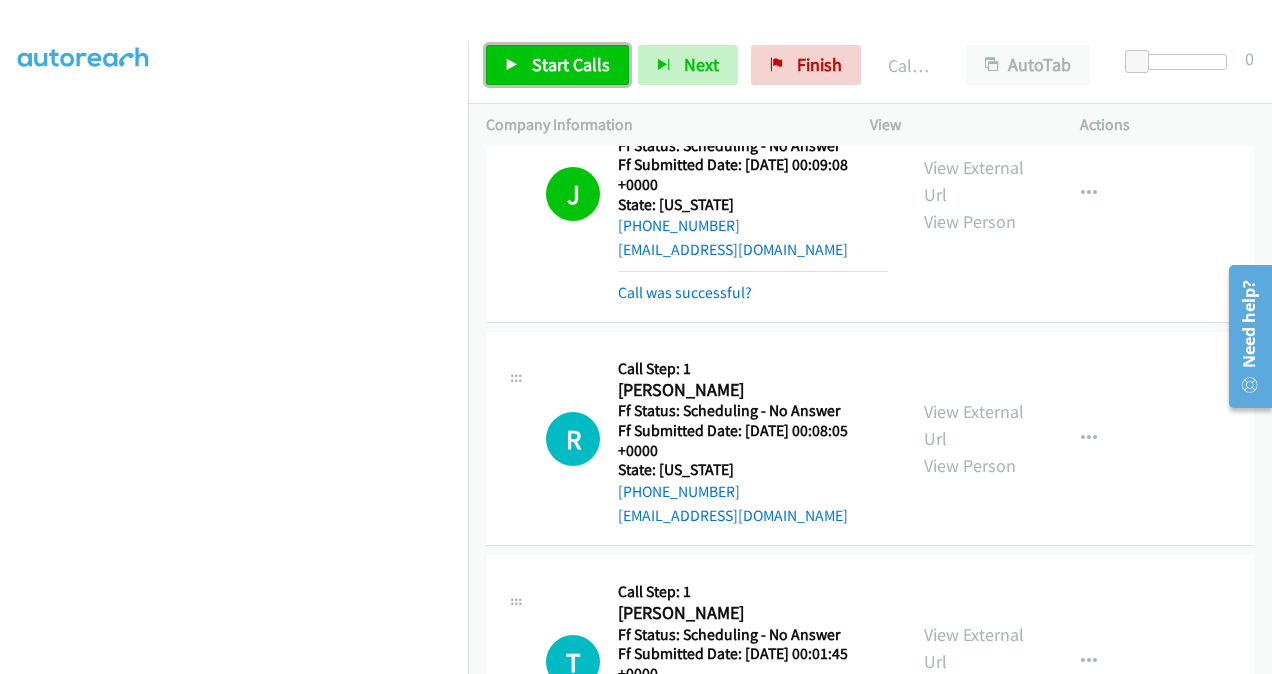 click on "Start Calls" at bounding box center (571, 64) 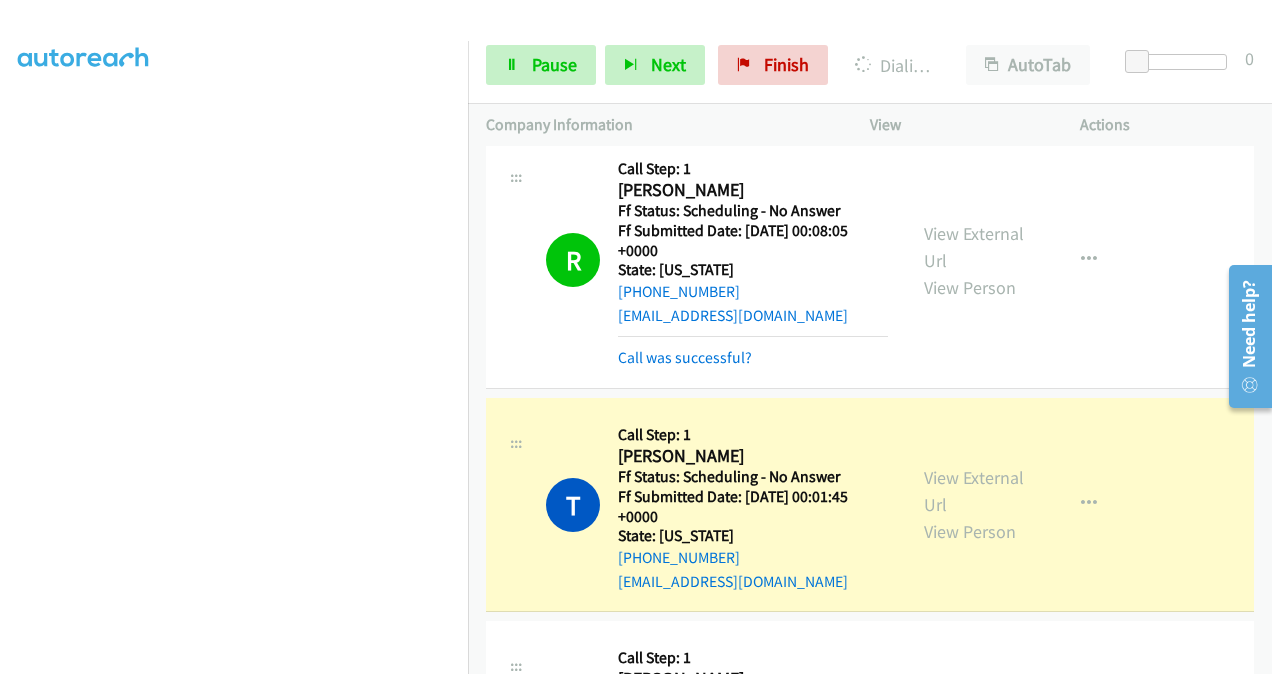 scroll, scrollTop: 5275, scrollLeft: 0, axis: vertical 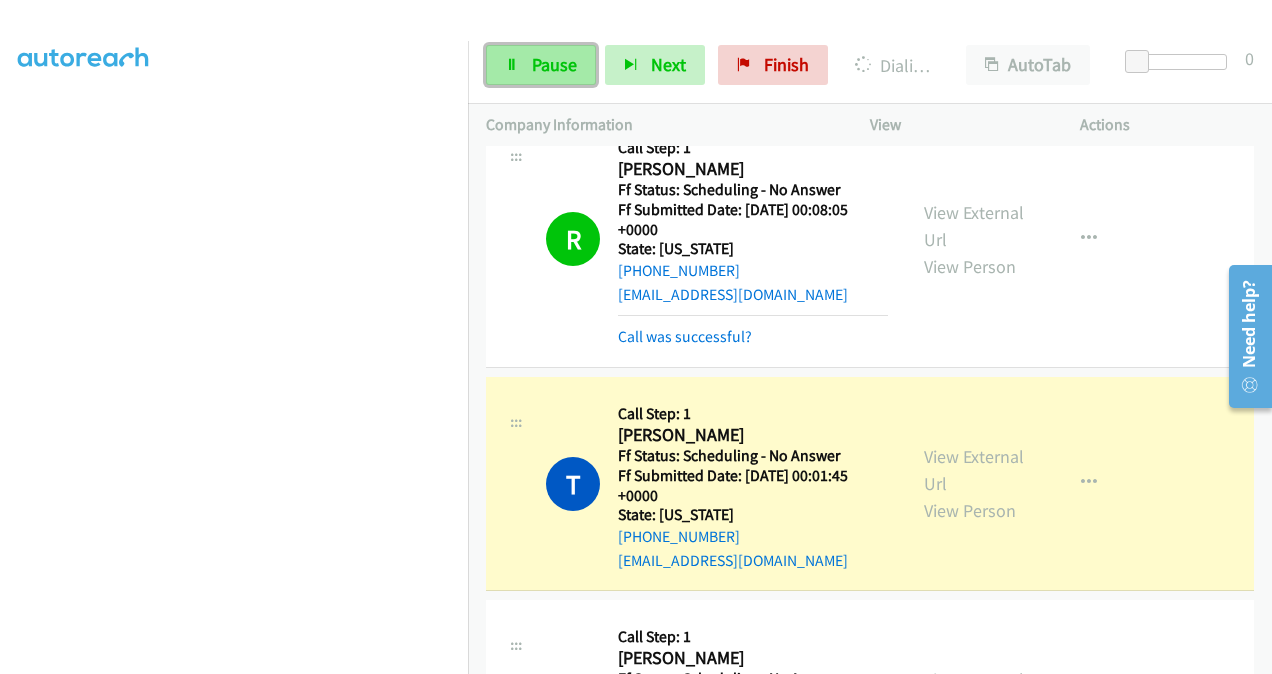 click on "Pause" at bounding box center (541, 65) 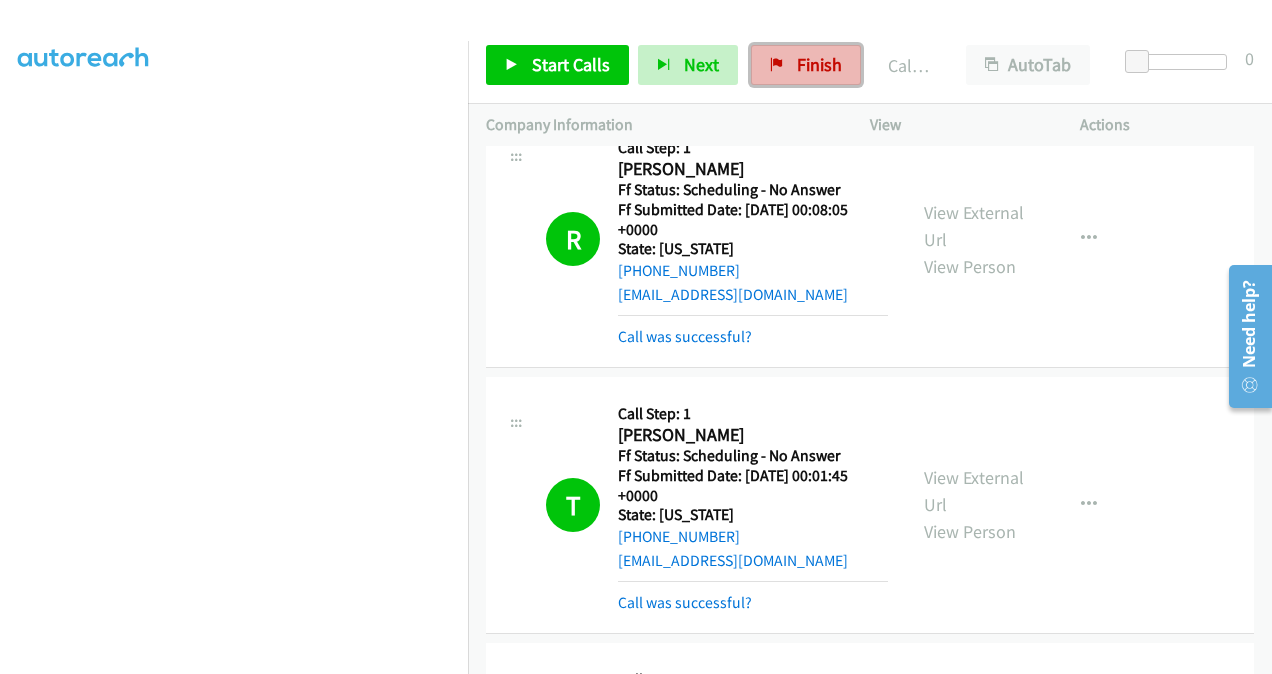 click on "Finish" at bounding box center [819, 64] 